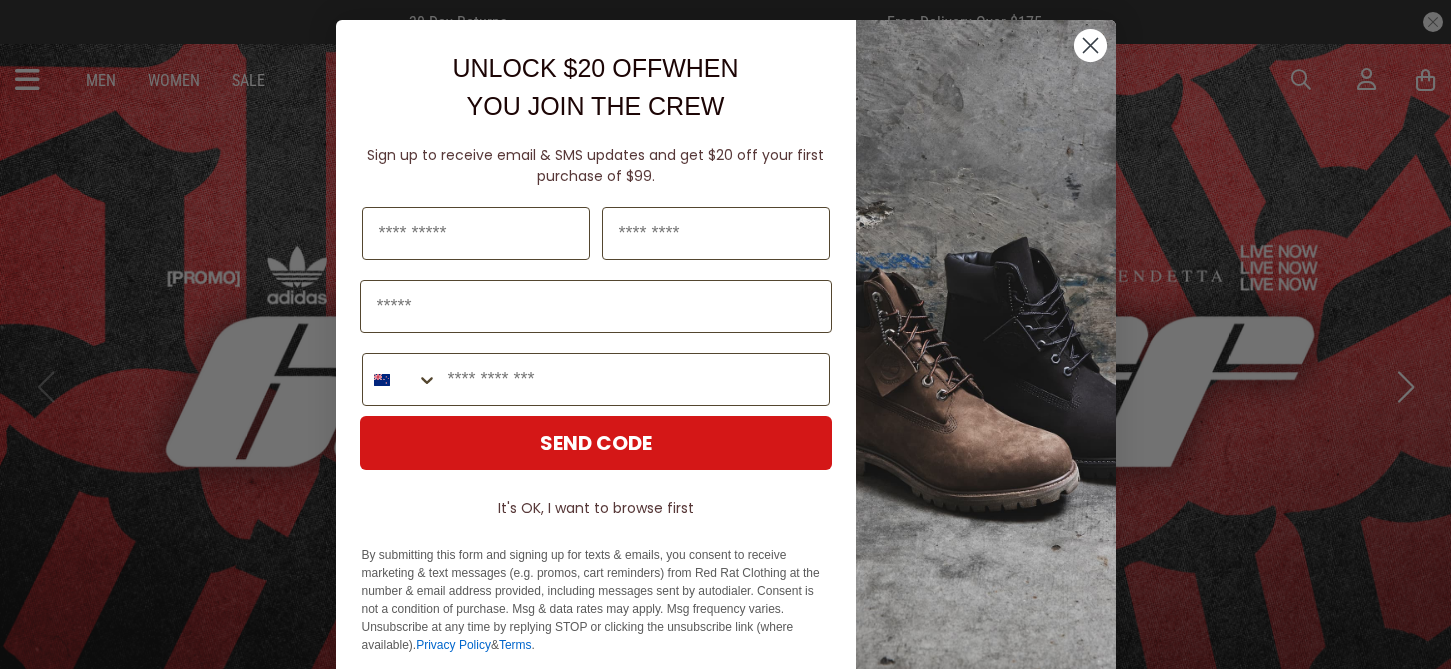 scroll, scrollTop: 0, scrollLeft: 0, axis: both 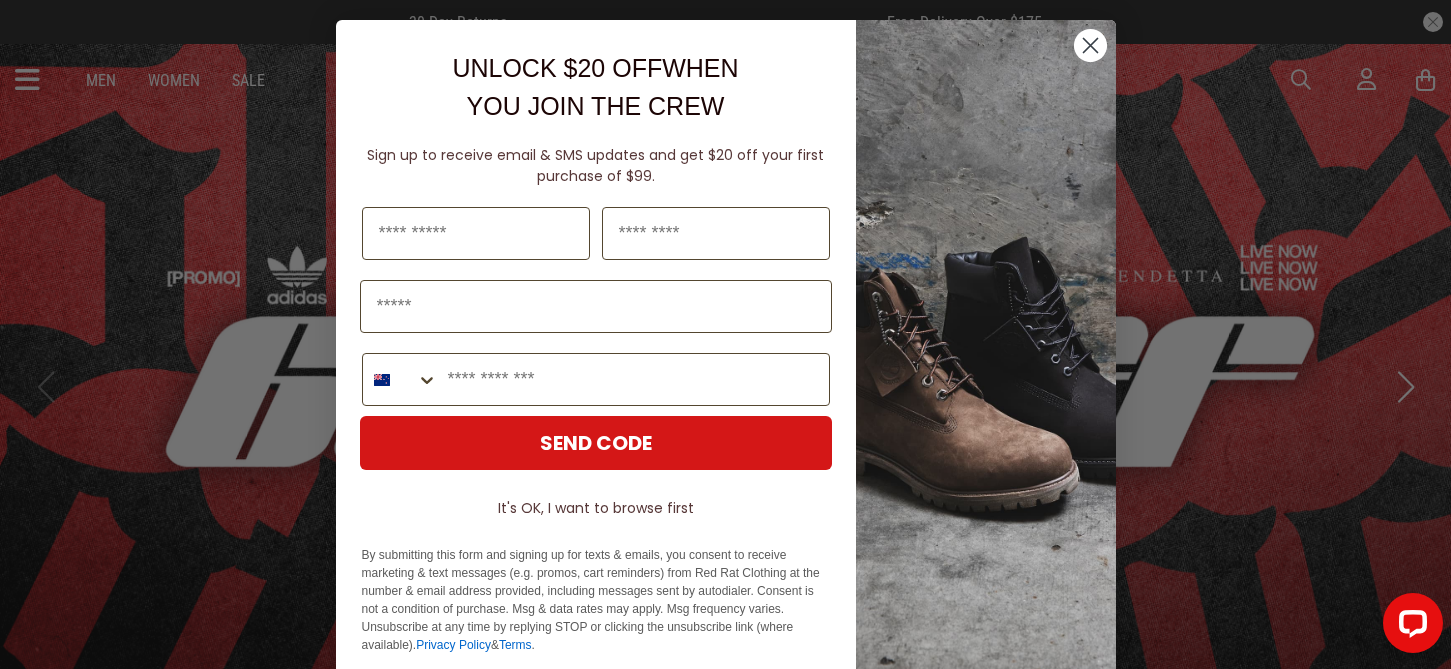 drag, startPoint x: 1076, startPoint y: 41, endPoint x: 1047, endPoint y: 37, distance: 29.274563 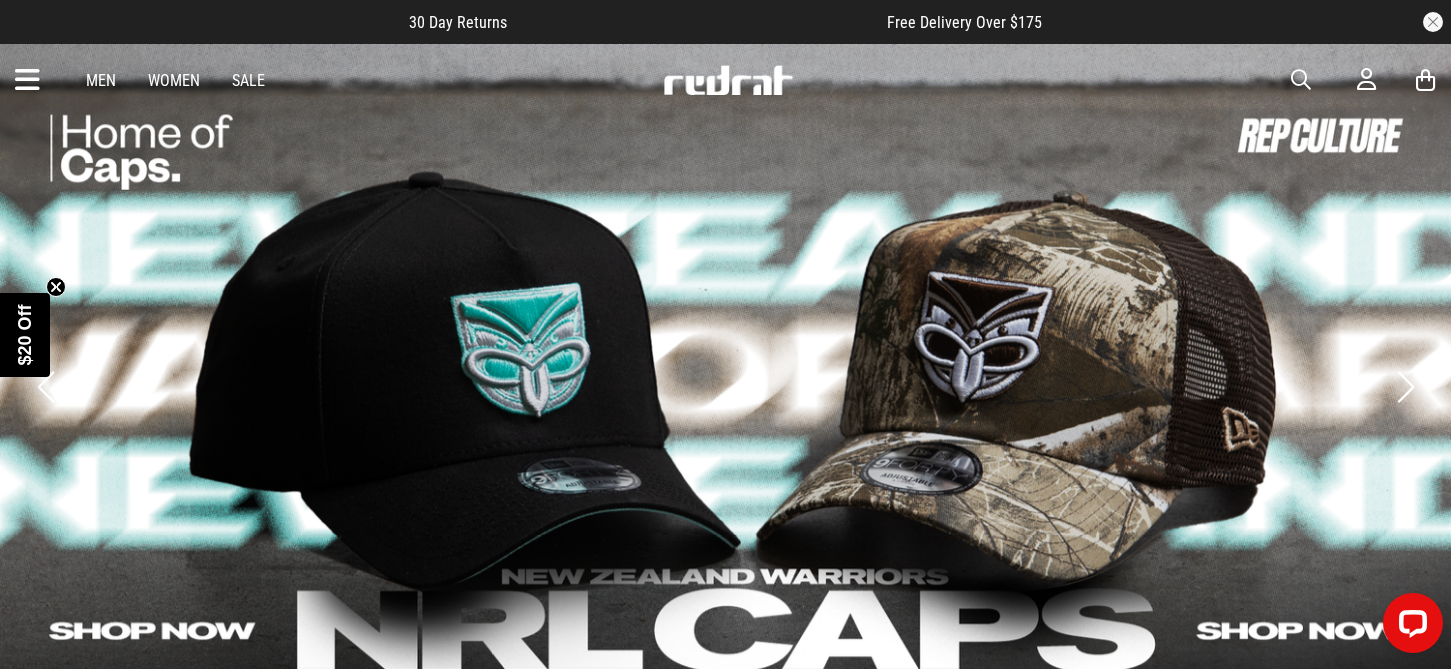 click on "Women" at bounding box center [174, 80] 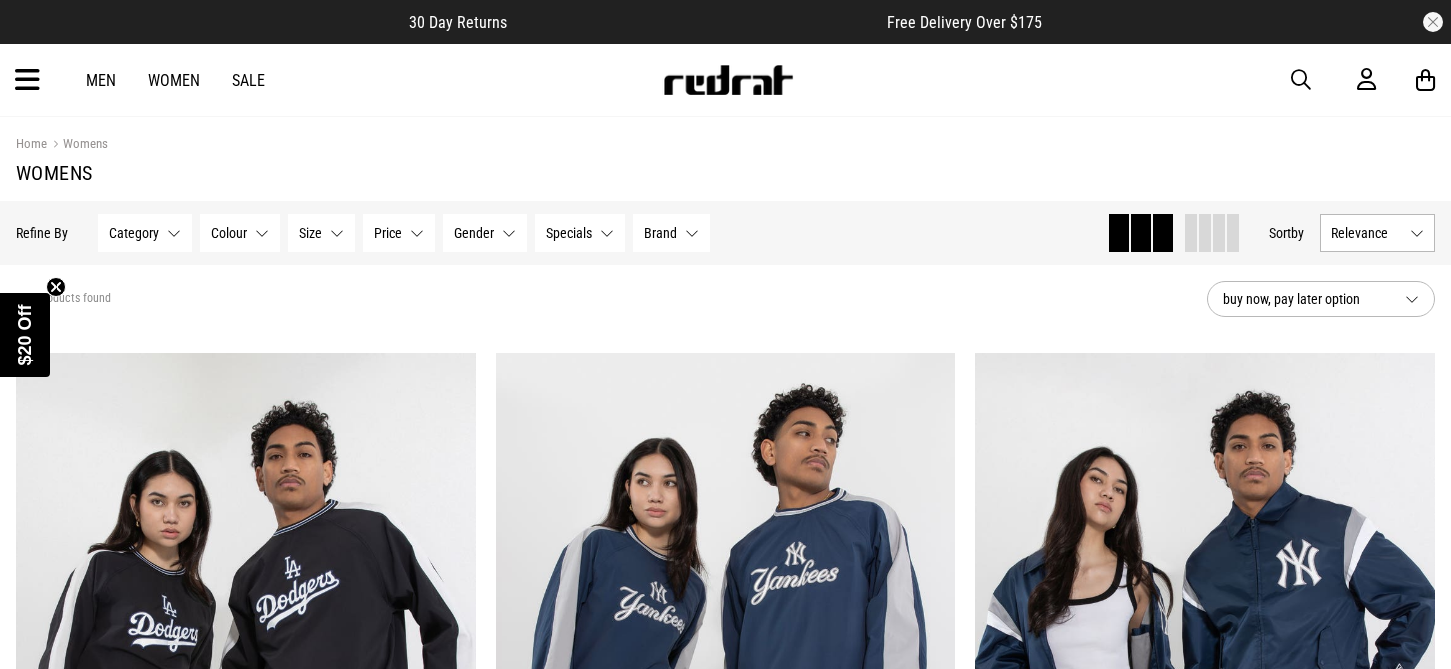 scroll, scrollTop: 0, scrollLeft: 0, axis: both 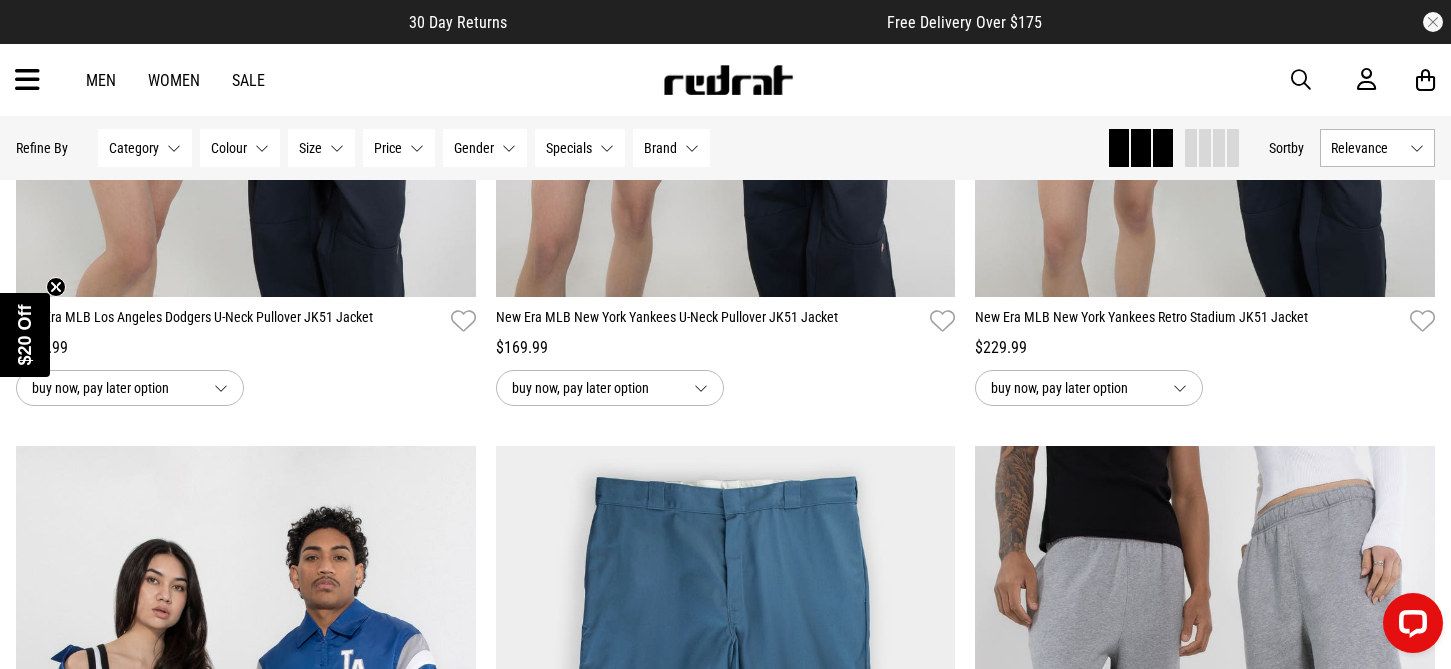 click on "Category" at bounding box center [134, 148] 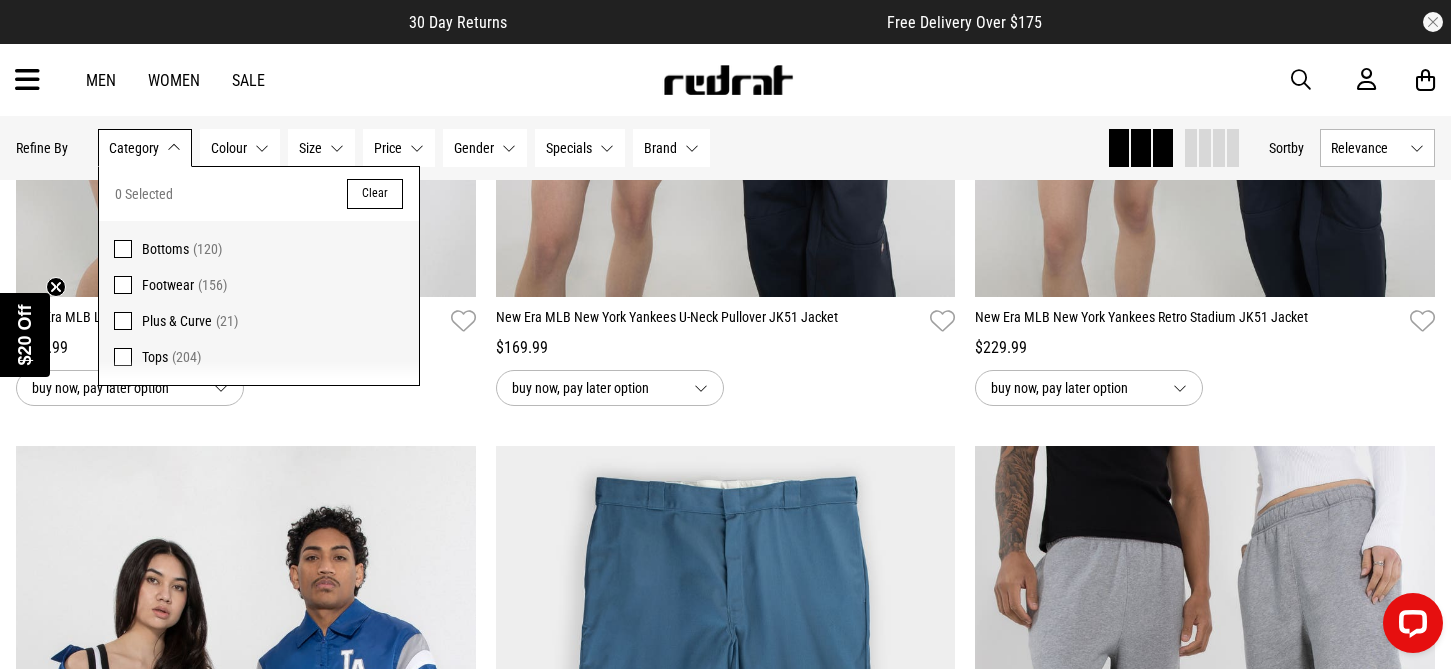 click on "Footwear (156)" at bounding box center (259, 285) 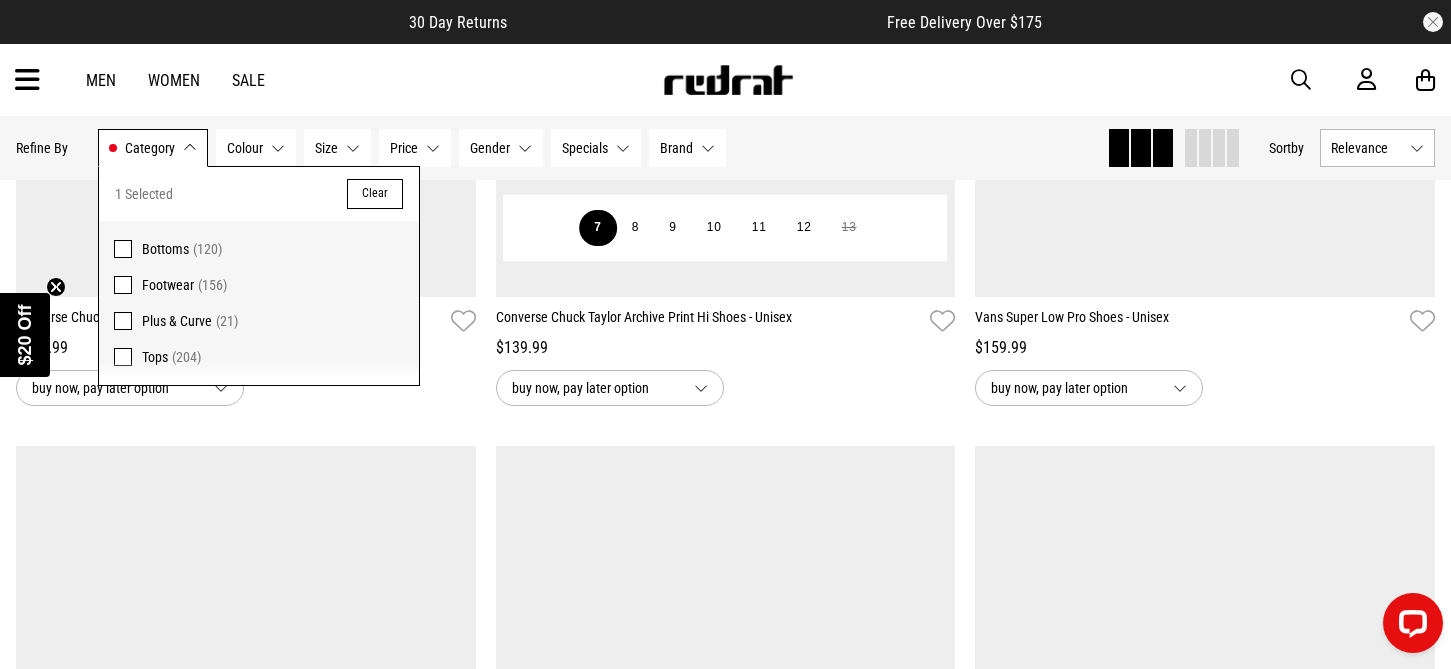 click on "7" at bounding box center (597, 228) 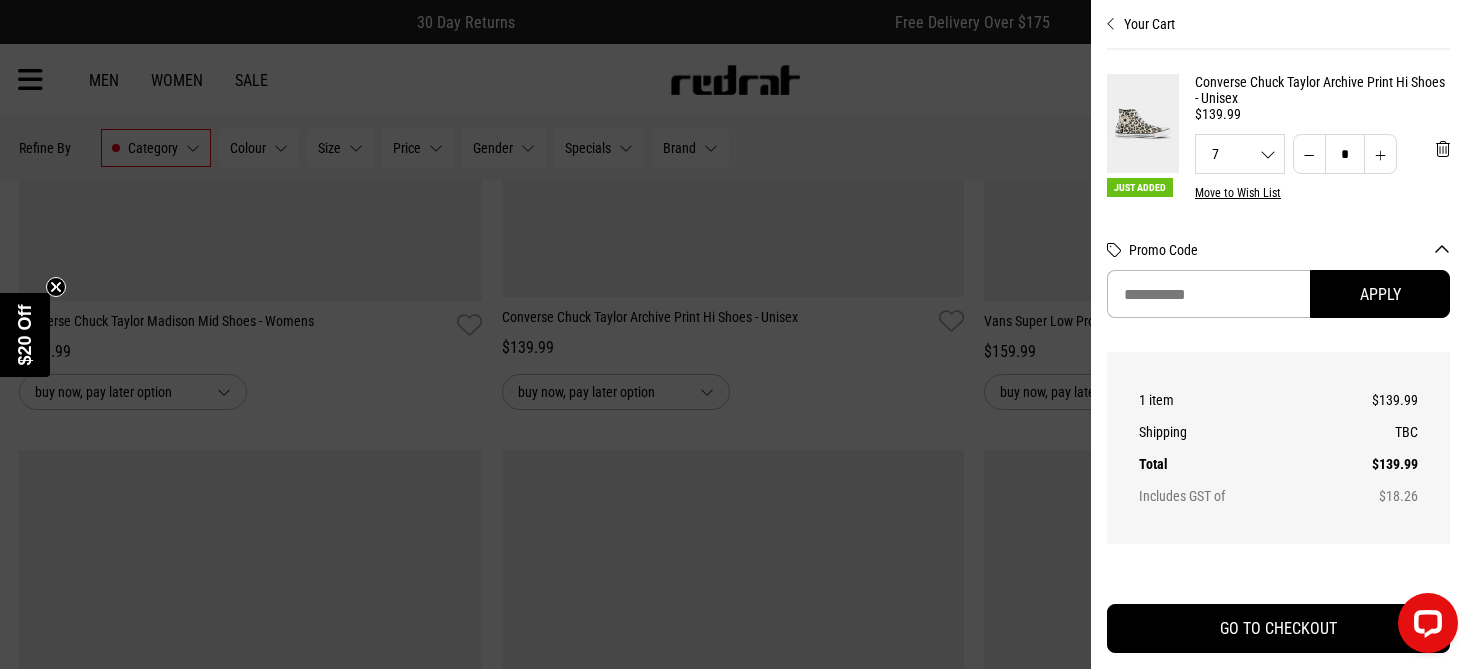 click at bounding box center (1111, 24) 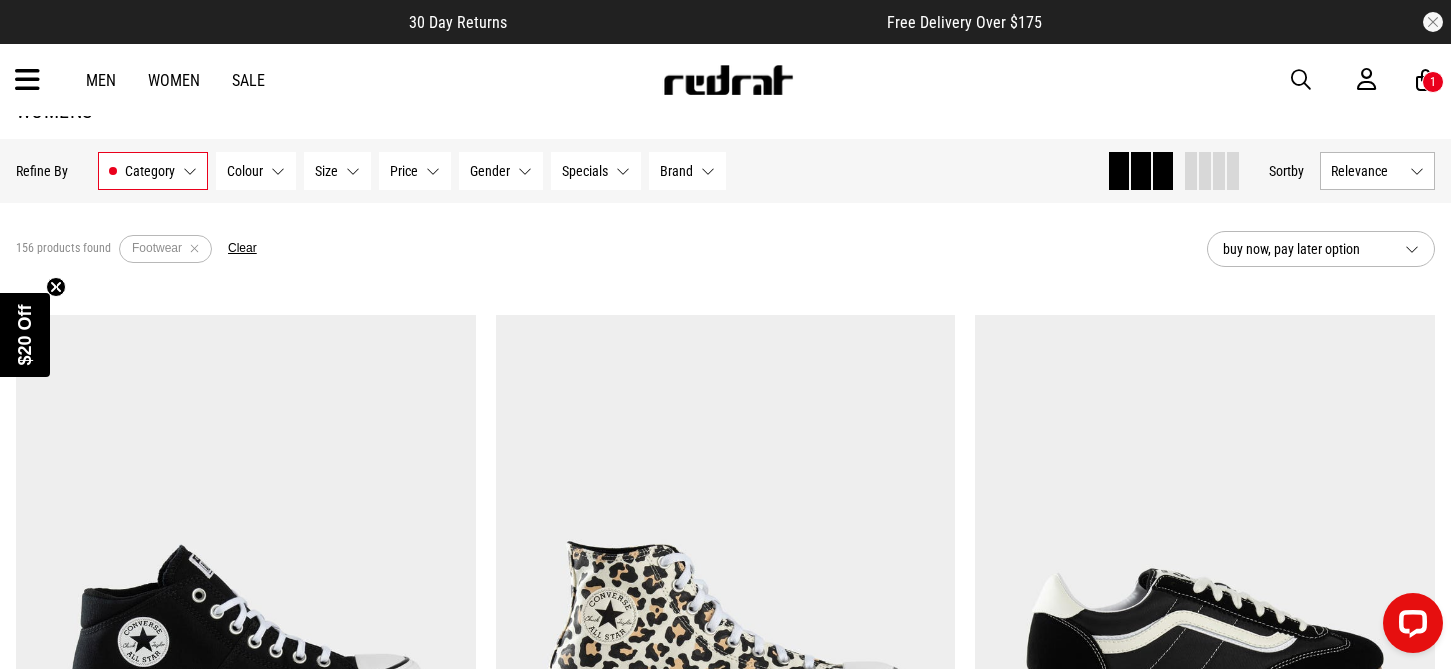 scroll, scrollTop: 0, scrollLeft: 0, axis: both 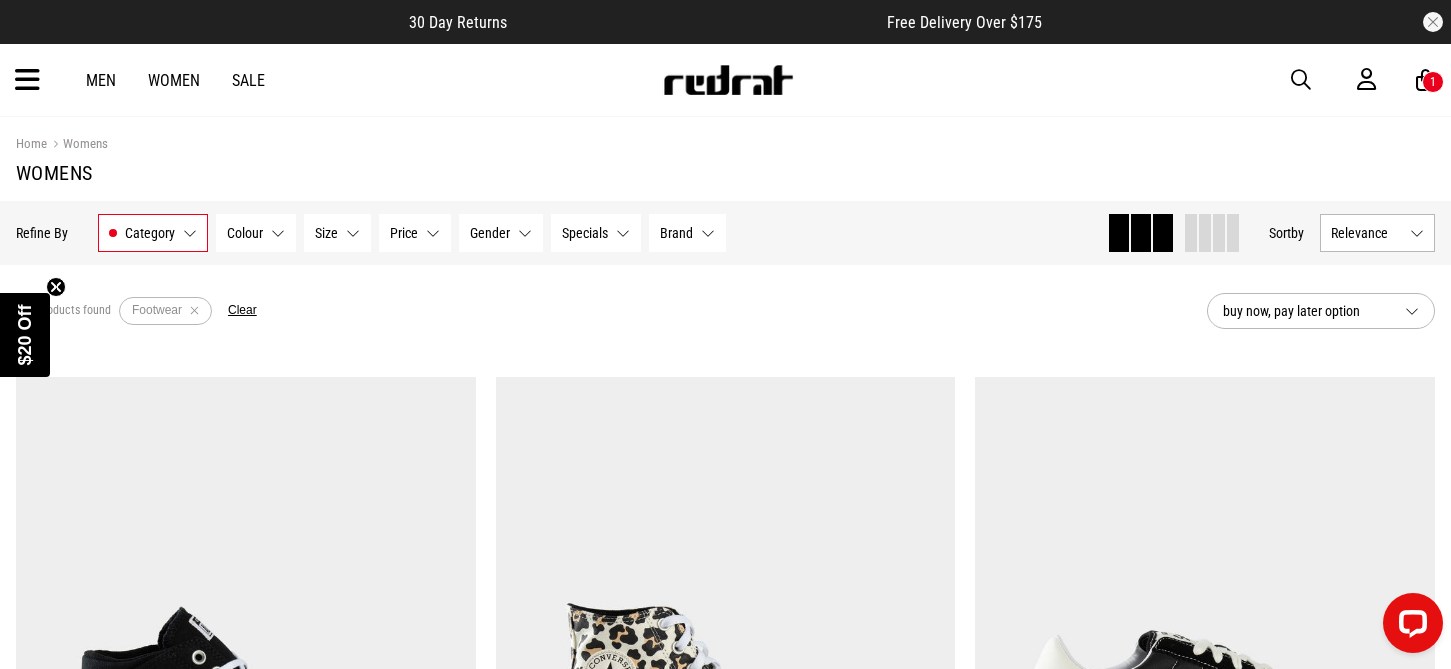 click on "Size  None selected" at bounding box center (337, 233) 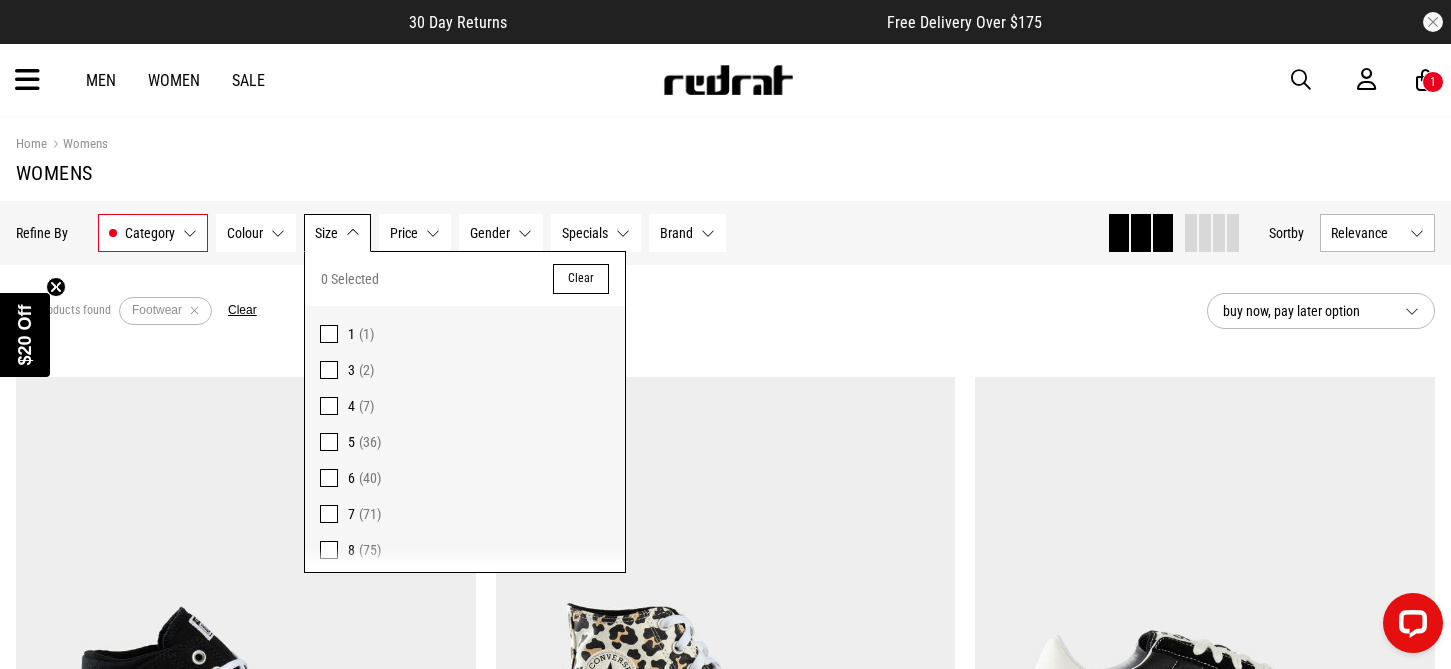 click at bounding box center [329, 514] 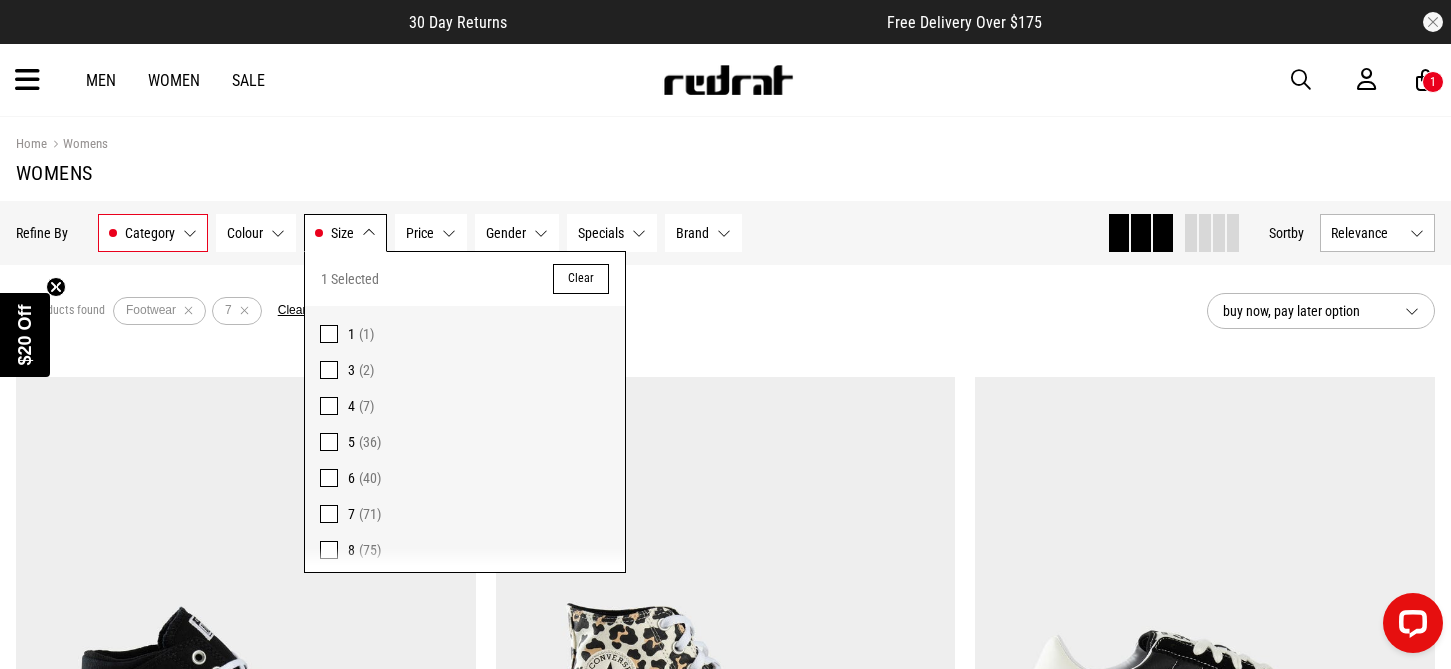 click on "Hide   Refine s   Refine By      Filters  Category  Footwear   Category  1 Selected  Clear  Footwear (71) Colour  None selected   Colour  0 Selected  Clear  Beige (1) Black (29) Blue (2) Brown (4) Grey (3) Maroon (1) Multi (2) Orange (1) Pink (6) Purple (2) Red (4) White (16) Size  7   Size  1 Selected  Clear  1 (1) 3 (2) 4 (7) 5 (36) 6 (40) 7 (71) 8 (75) 9 (77) 10 (91) 11 (98) 12 (66) 13 (55) 14 (15) 10-12 (1) 12-15 (1) 3.5-6 (4) 35/36 (2) 6-8 (1) 7-9 (3) 8-12 (1) Price  None selected   Price  0 Selected  Clear  $100 - $150 (35) $150 - $200 (14) $200+ (7) $50 - $100 (15) Gender  None selected   Gender  0 Selected  Clear  Mens (43) Womens (71) Specials  None selected   Specials  0 Selected  Clear  Brand  None selected   Brand  0 Selected  Clear  adidas (7) Converse (30) Crocs (8) New Balance (1) Puma (6) Reebok (2) Timberland (4) Vans (13) Clear filters Apply filters" at bounding box center [553, 233] 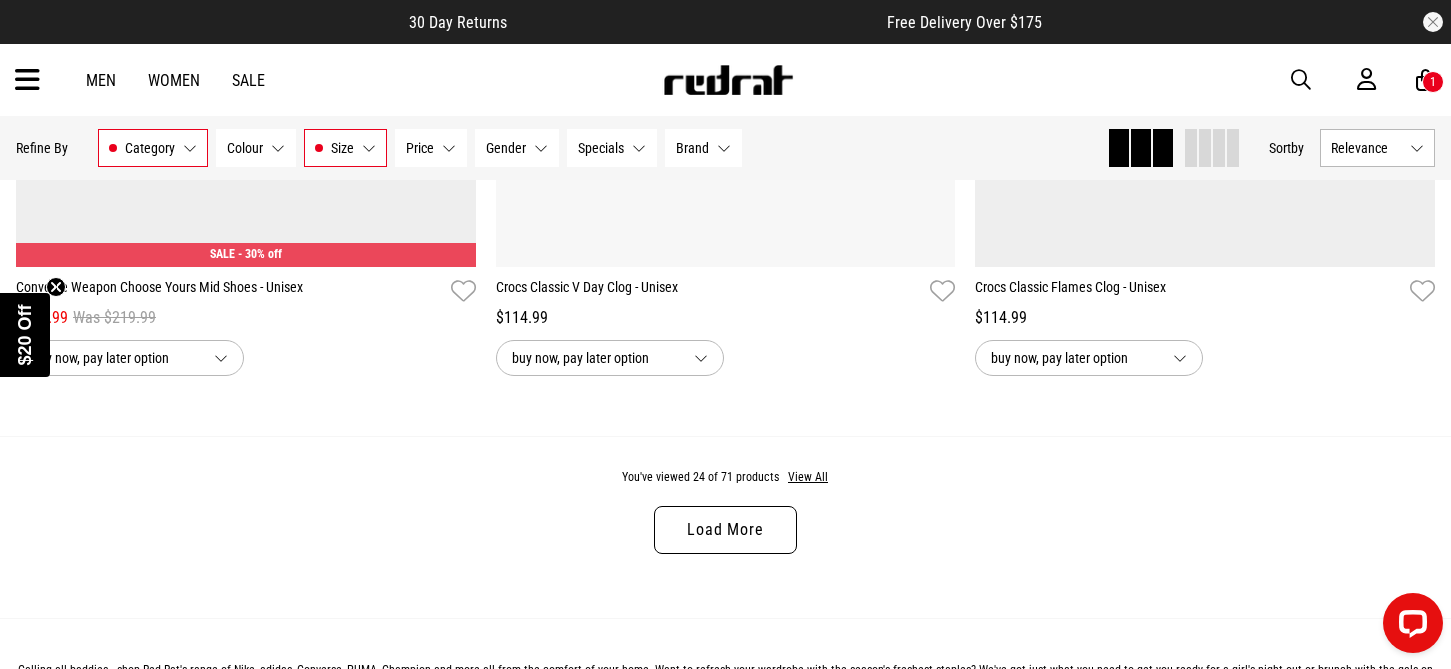 scroll, scrollTop: 6500, scrollLeft: 0, axis: vertical 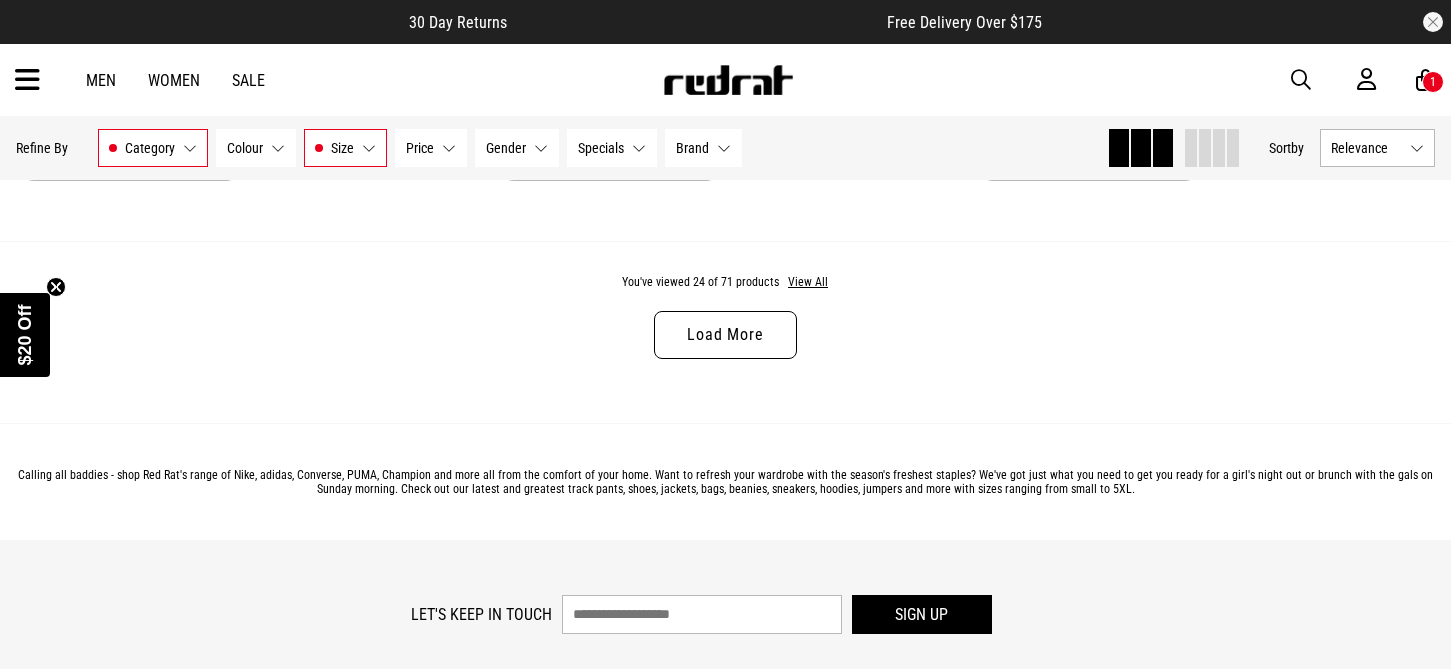 click on "Load More" at bounding box center [725, 335] 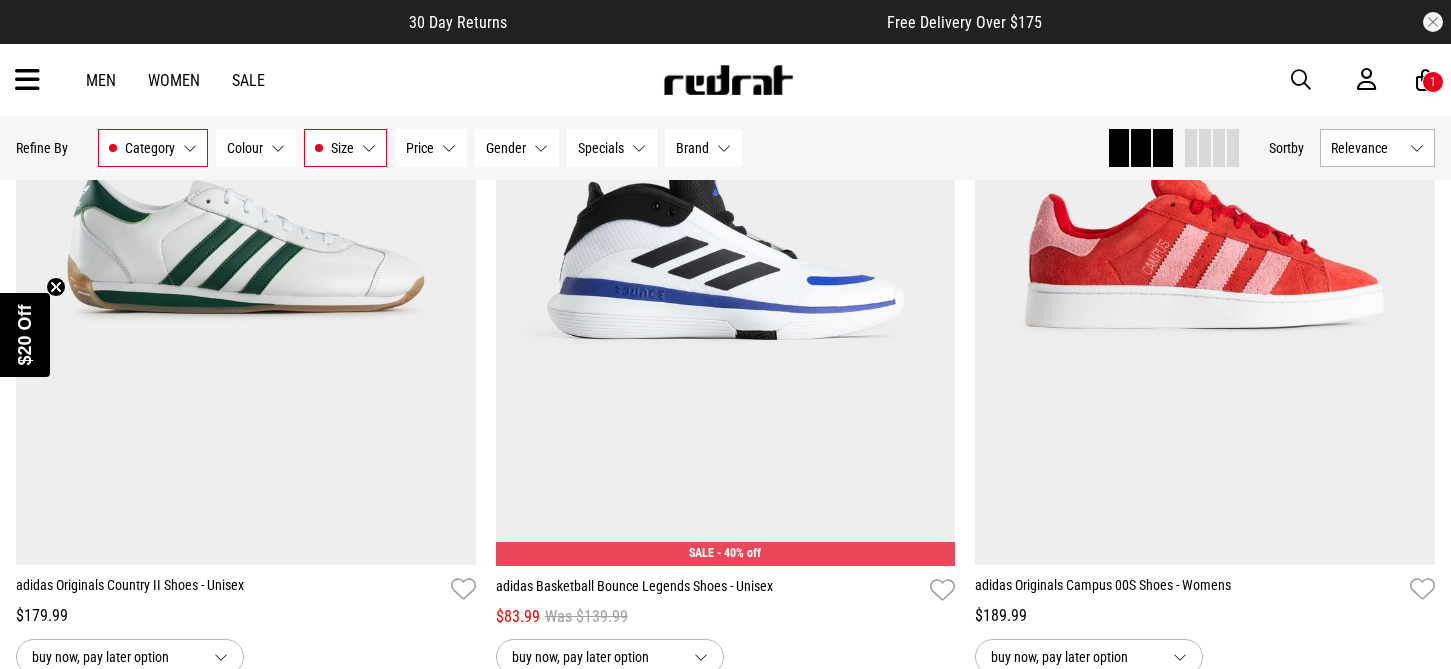 scroll, scrollTop: 11584, scrollLeft: 0, axis: vertical 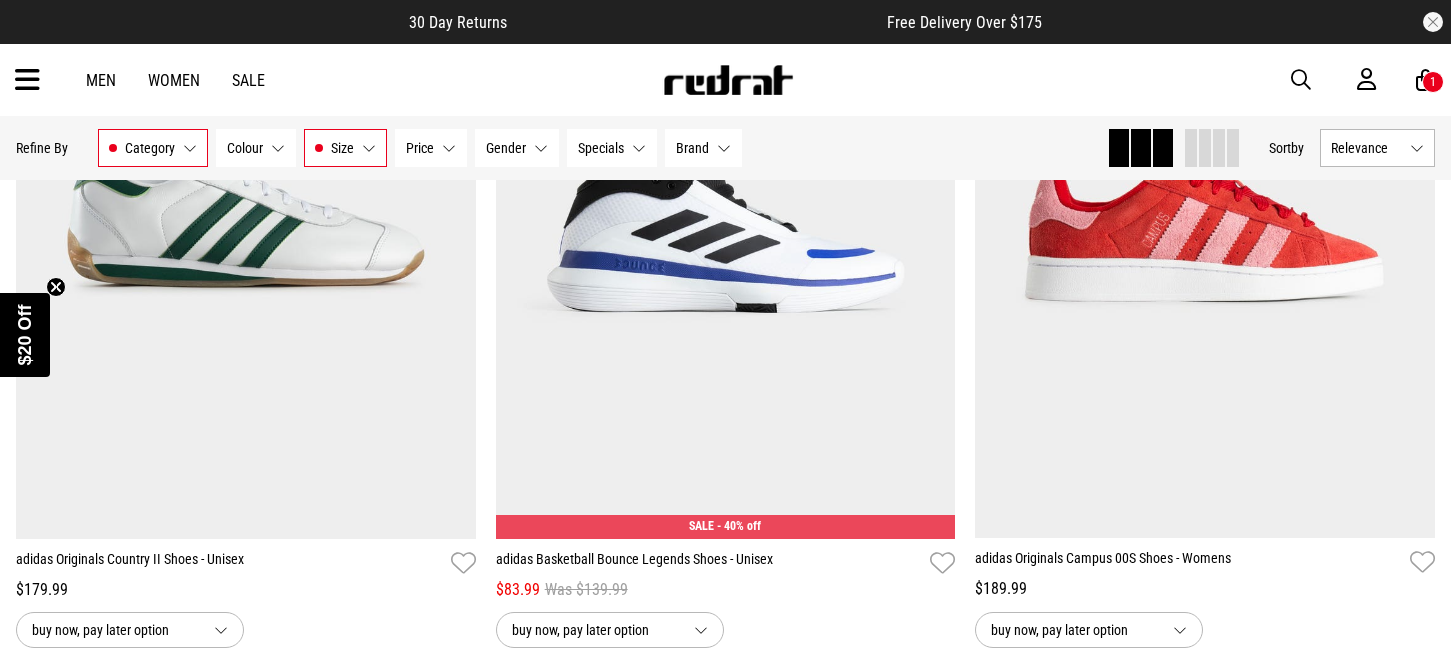 click at bounding box center (27, 80) 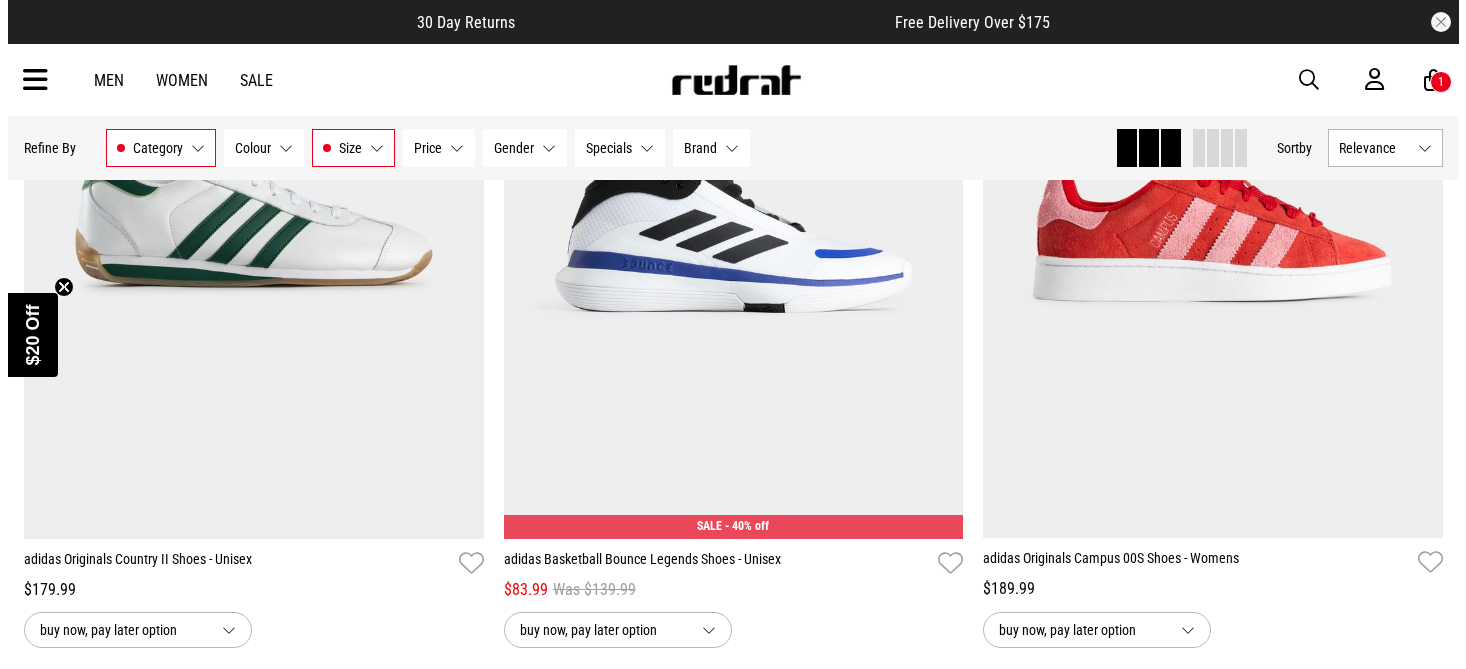 scroll, scrollTop: 11632, scrollLeft: 0, axis: vertical 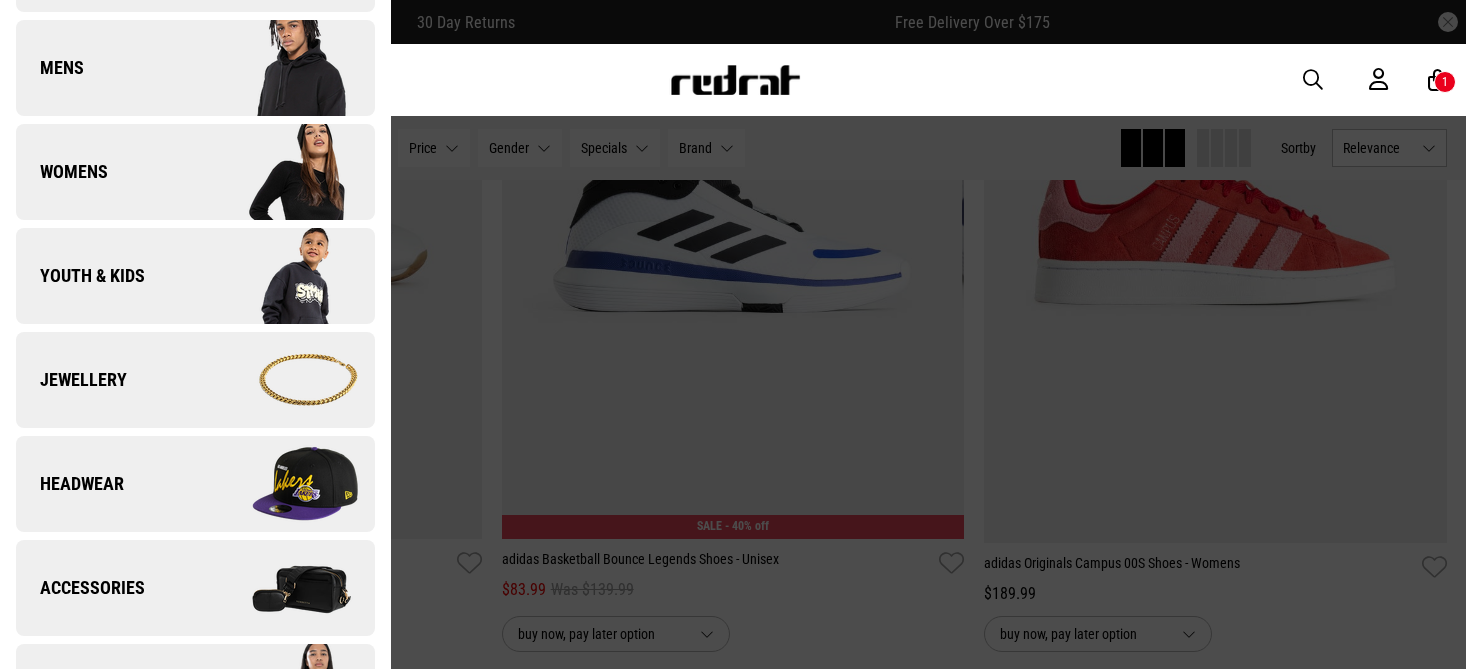 click on "Youth & Kids" at bounding box center (80, 276) 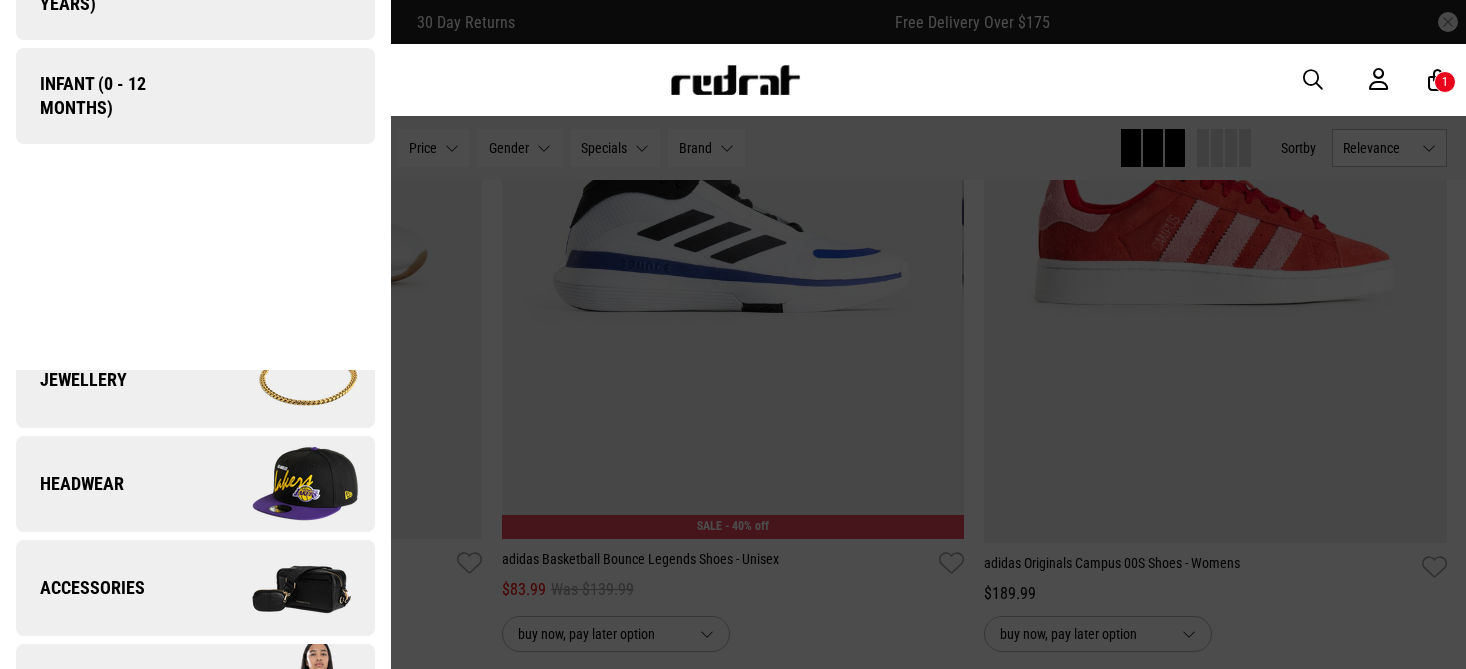 scroll, scrollTop: 0, scrollLeft: 0, axis: both 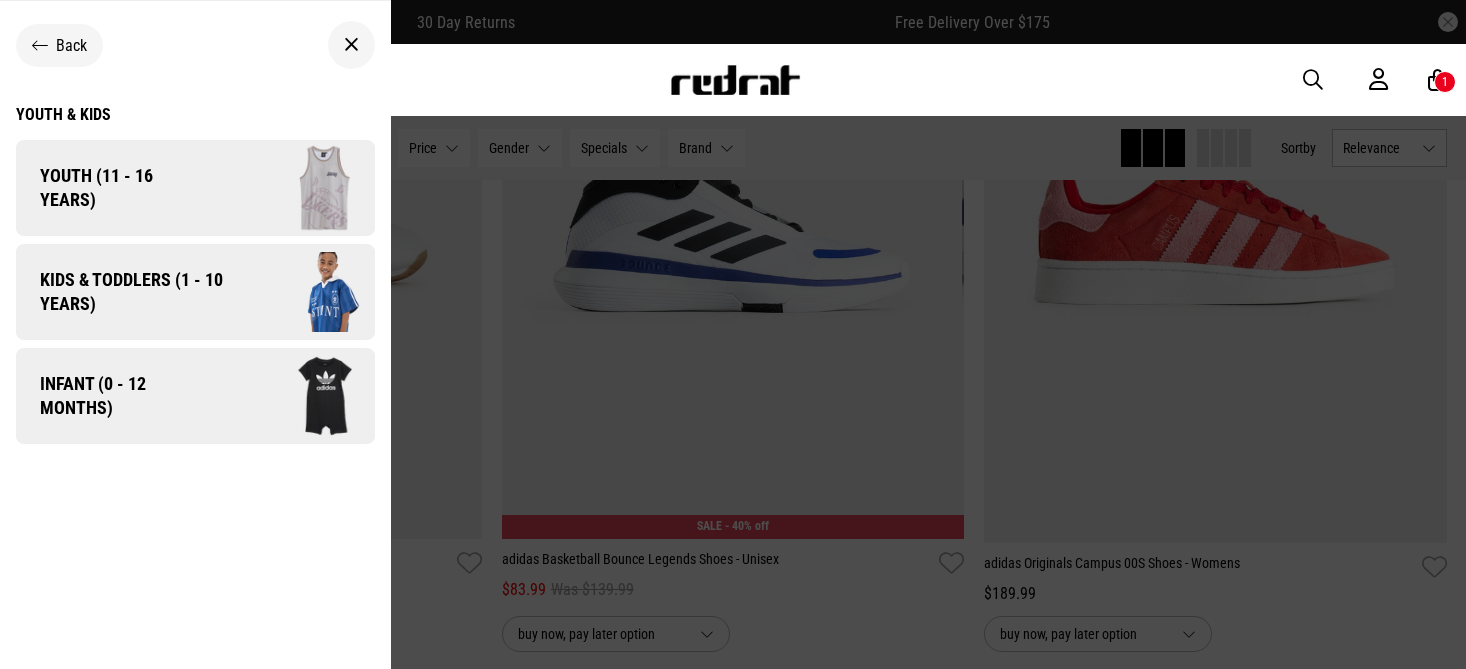 click on "Youth (11 - 16 years)" at bounding box center [110, 188] 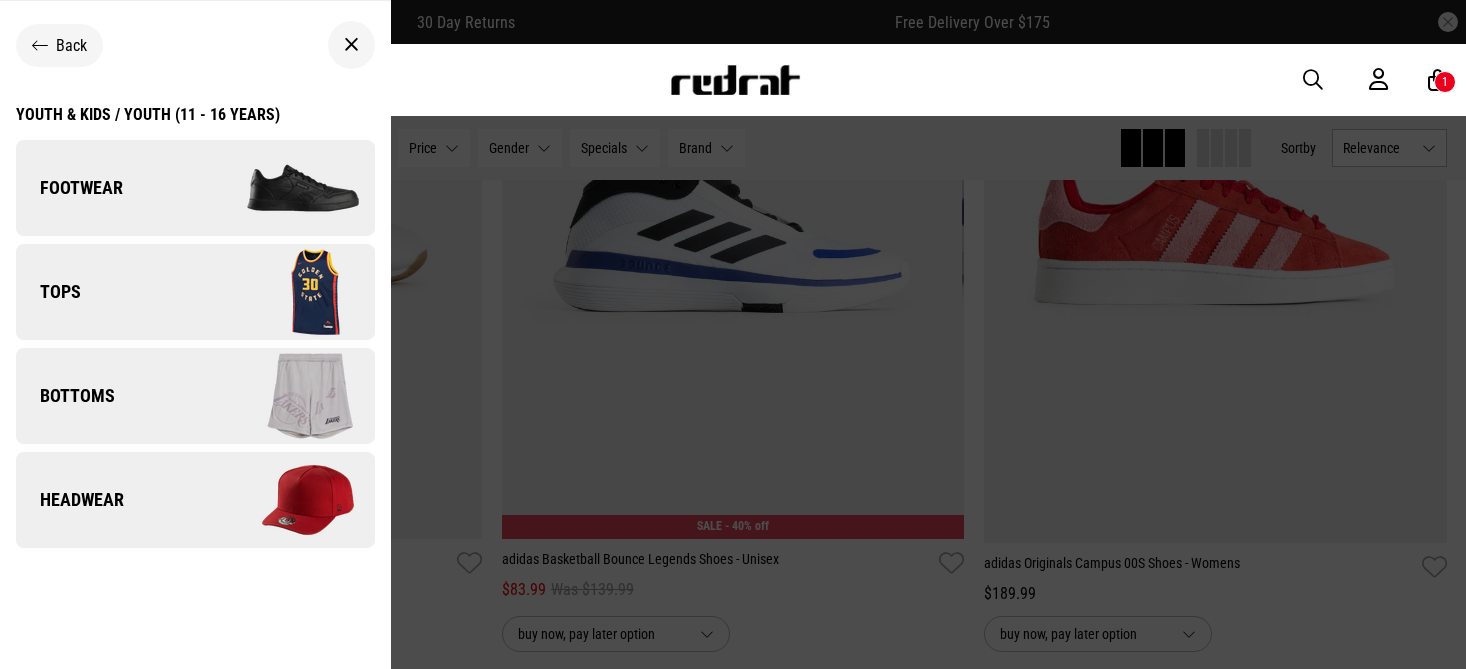 click on "Footwear" at bounding box center (69, 188) 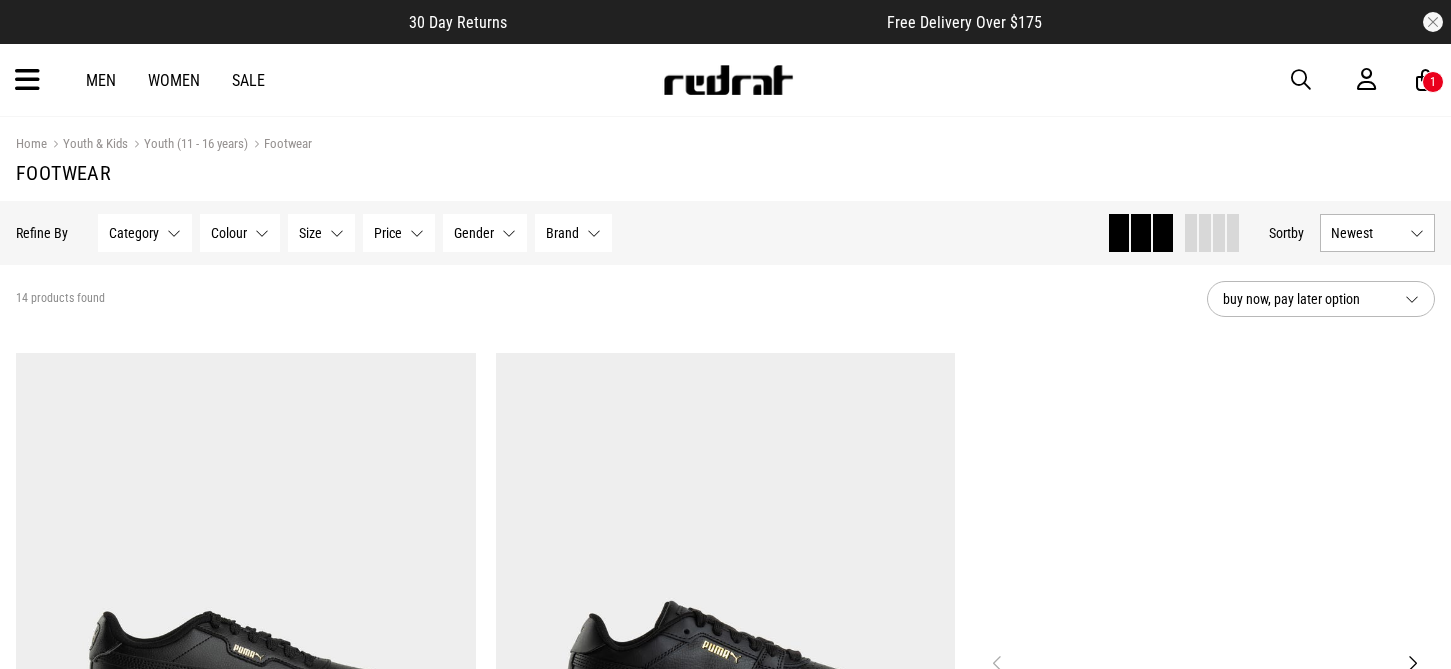 scroll, scrollTop: 400, scrollLeft: 0, axis: vertical 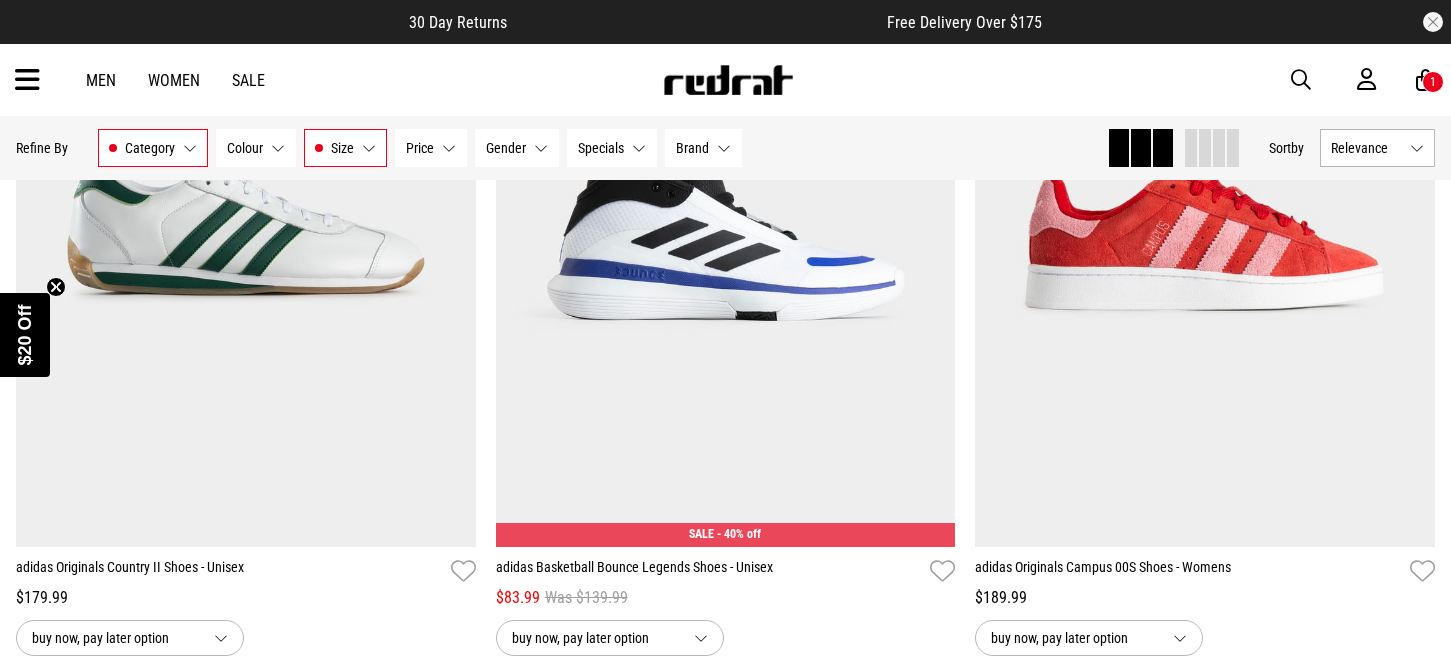 click at bounding box center [27, 80] 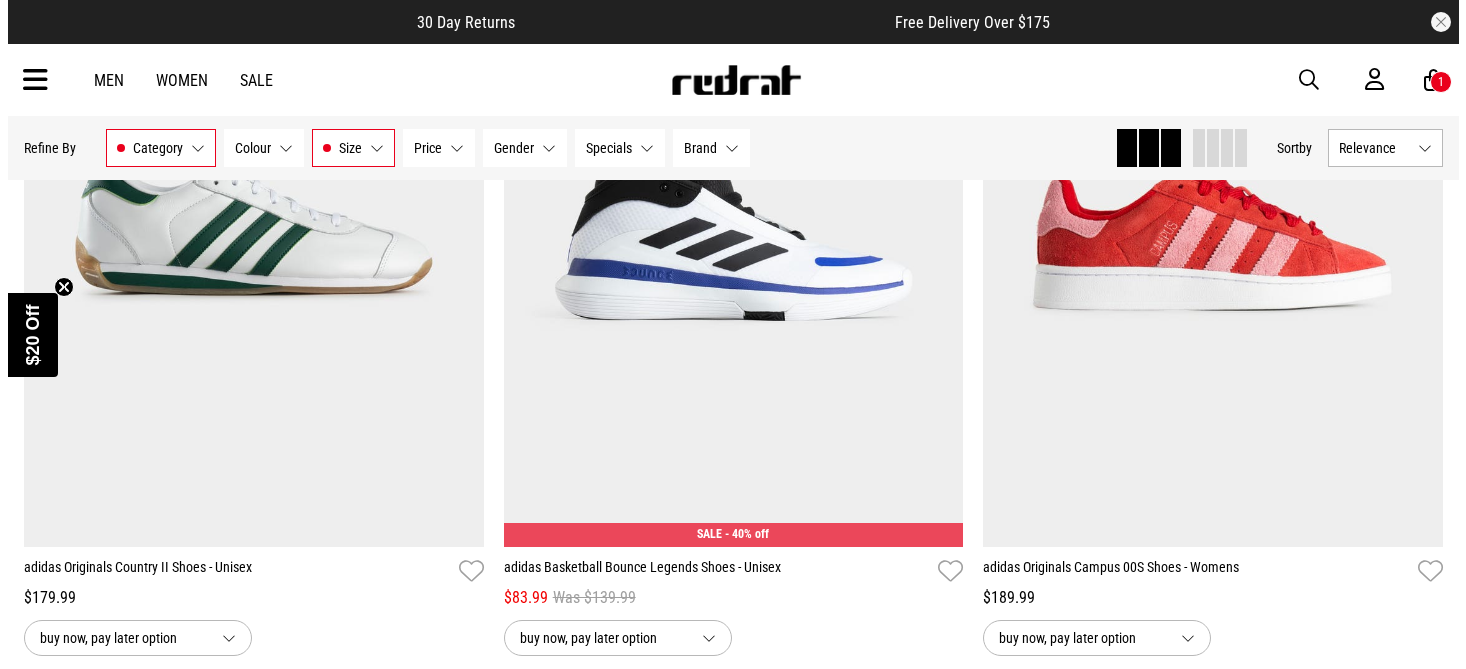 scroll, scrollTop: 5367, scrollLeft: 0, axis: vertical 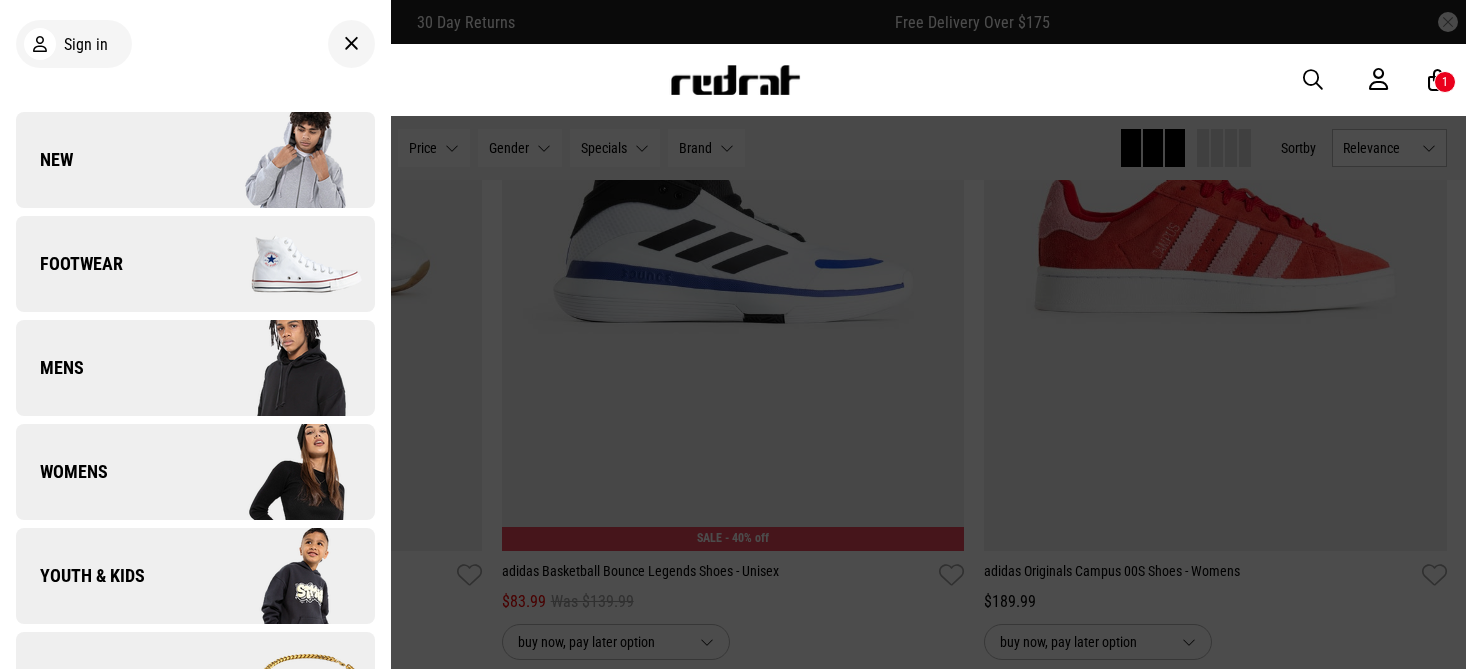 click on "Youth & Kids" at bounding box center (195, 576) 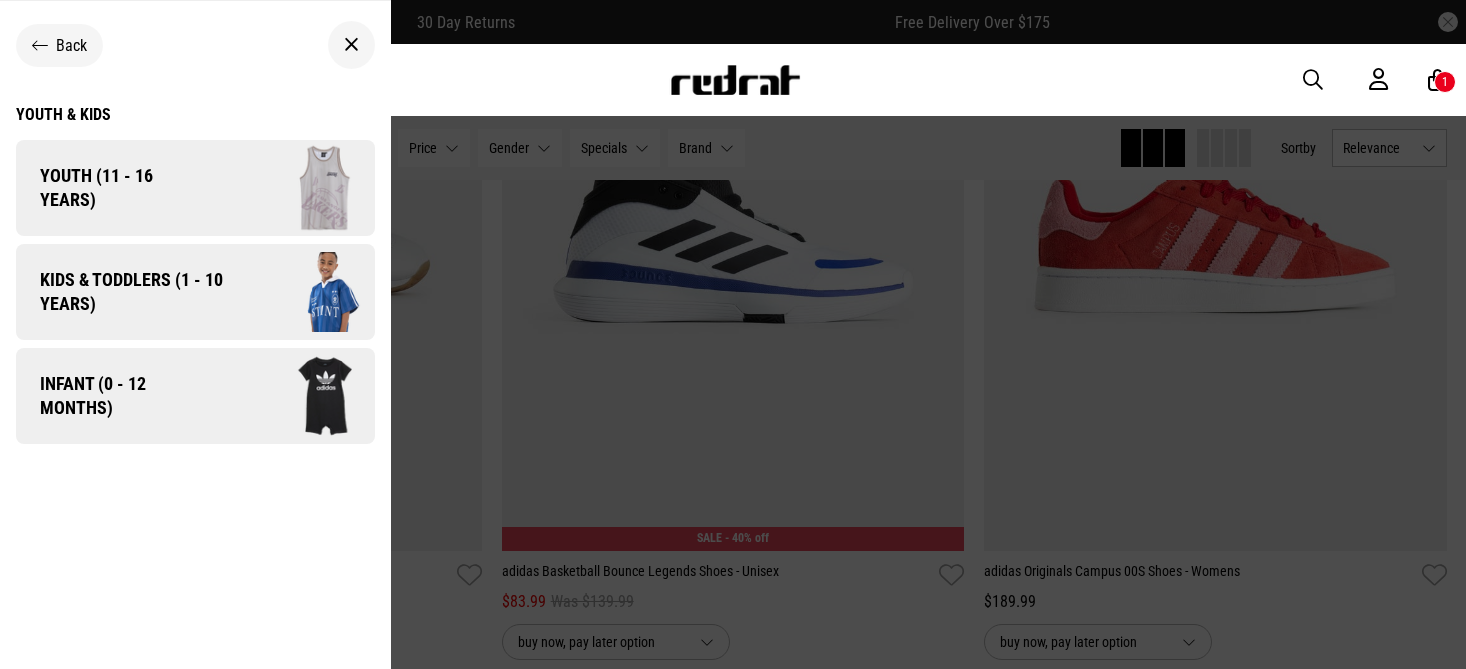 click on "Youth (11 - 16 years)" at bounding box center [110, 188] 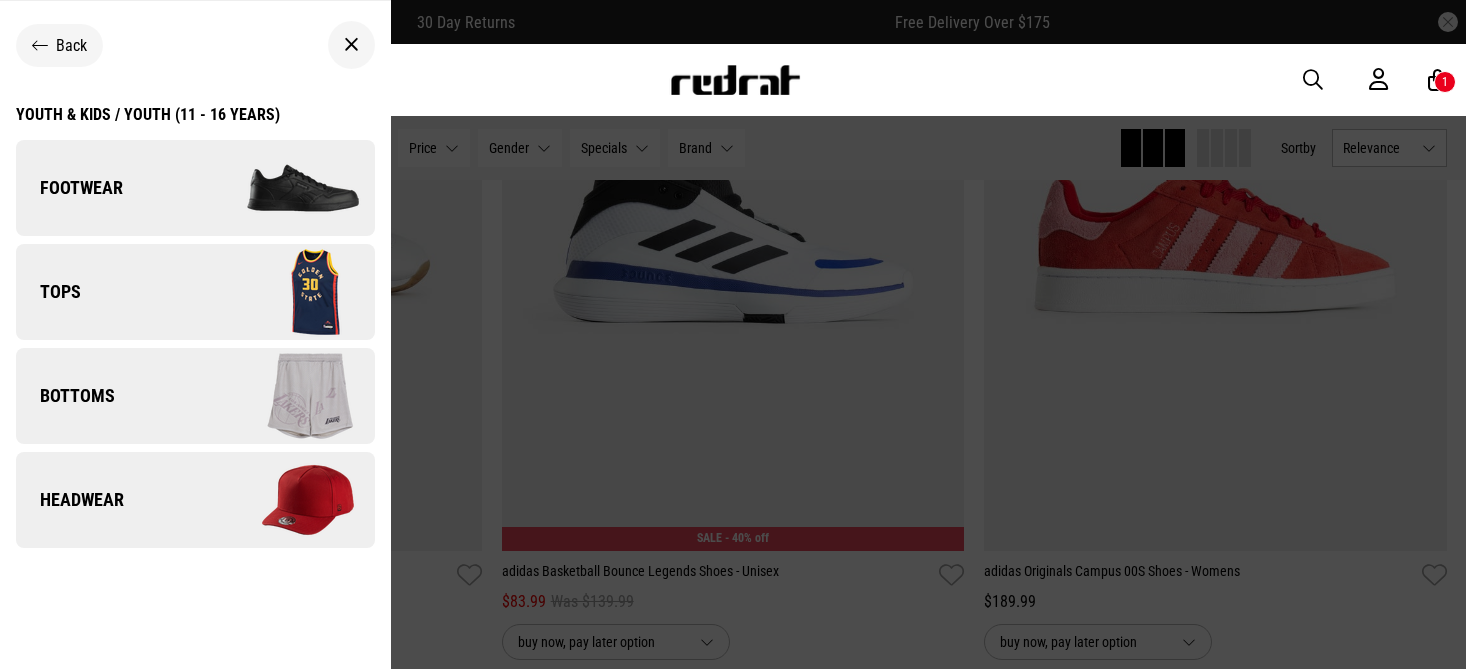 click on "Tops" at bounding box center [195, 292] 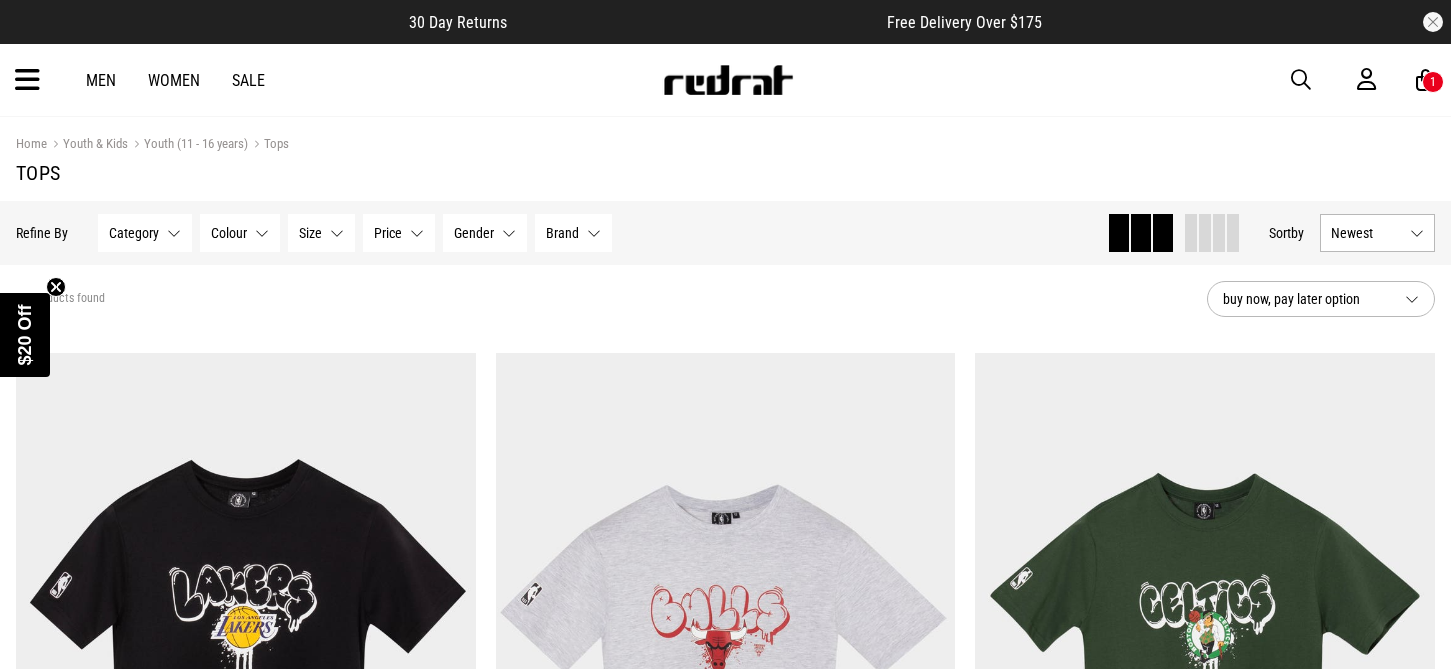 scroll, scrollTop: 0, scrollLeft: 0, axis: both 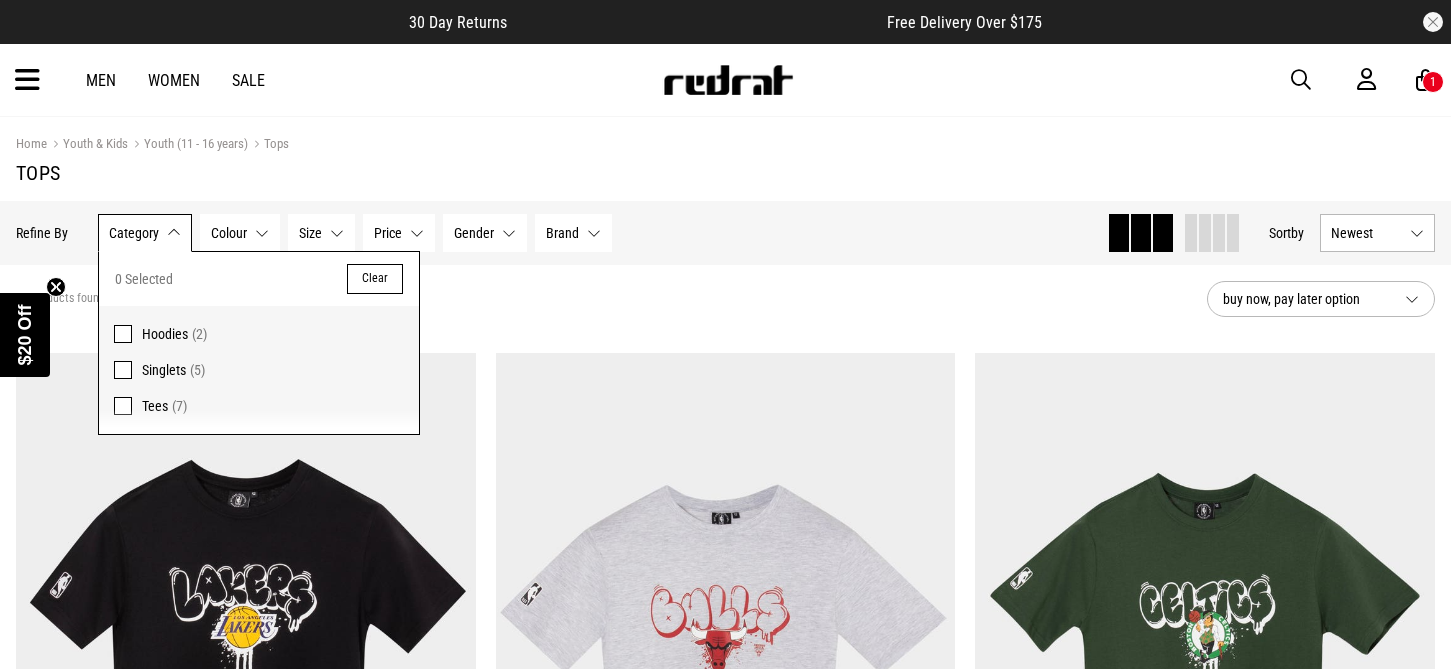 click on "Hide   Refine s   Refine By      Filters  Category  None selected   Category  0 Selected  Clear  Hoodies (2) Singlets (5) Tees (7) Colour  None selected   Colour  0 Selected  Clear  Beige (5) Black (4) Blue (1) Brown (2) Green (1) Silver (1) Size  None selected   Size  0 Selected  Clear  8 (10) 10 (6) 12 (5) 14 (6) 16 (7) 12 Mths (1) 18 Mths (1) Price  None selected   Price  0 Selected  Clear  $21 - $30 (2) $50 - $100 (12) Gender  None selected   Gender  0 Selected  Clear  Youth & Kids (14) Brand  None selected   Brand  0 Selected  Clear  Dickies (4) NBA (9) Nike (1) Clear filters Apply filters" at bounding box center [553, 233] 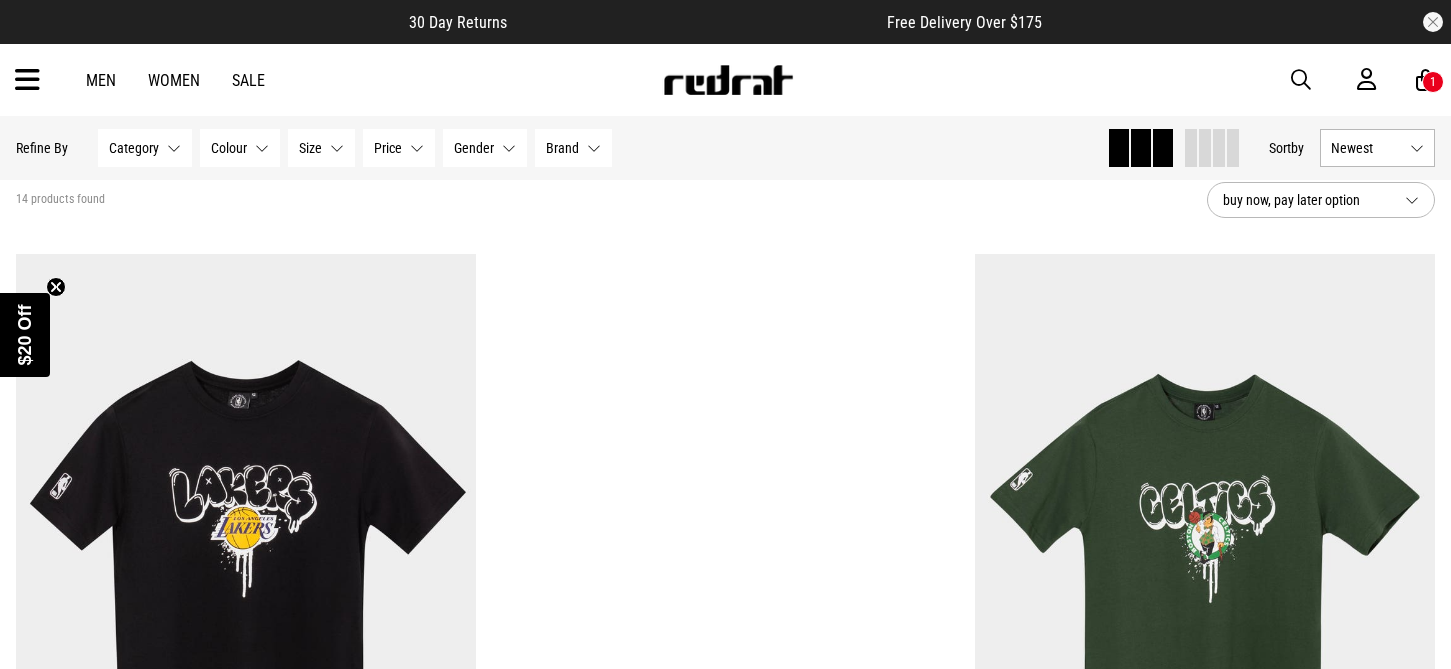 scroll, scrollTop: 100, scrollLeft: 0, axis: vertical 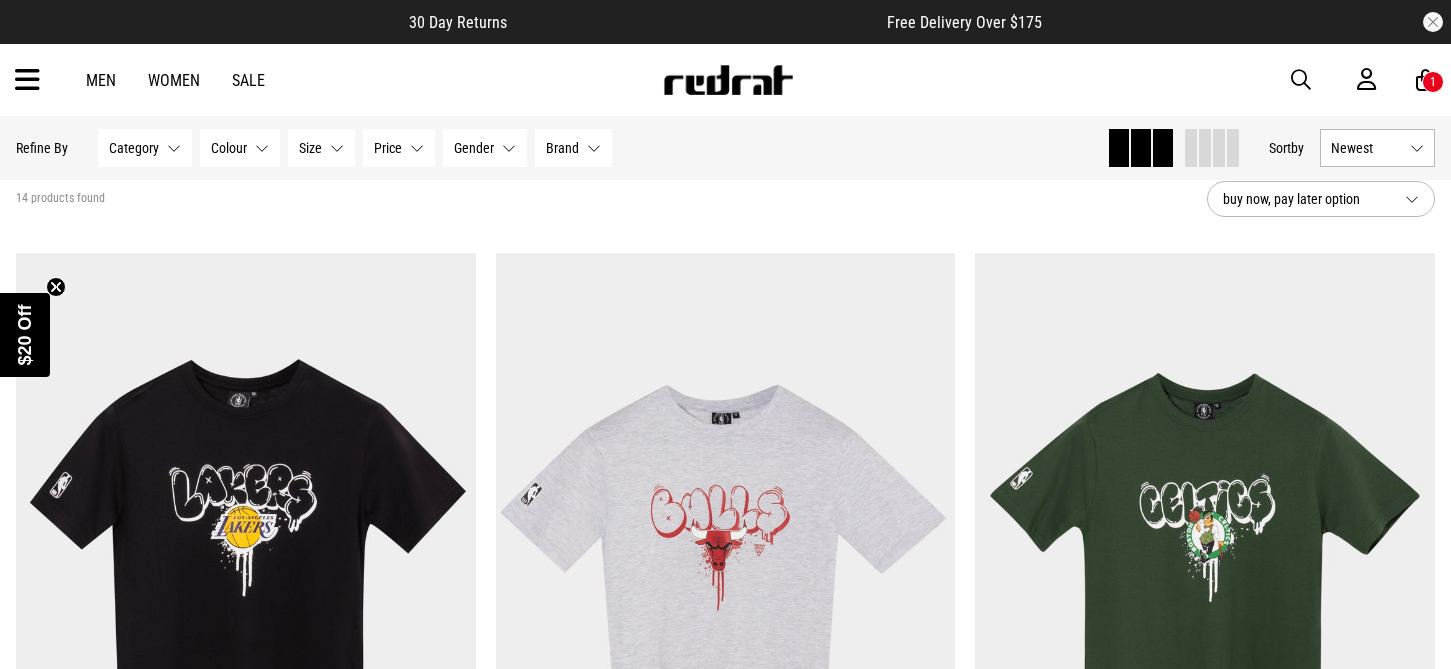 click on "Size  None selected" at bounding box center (321, 148) 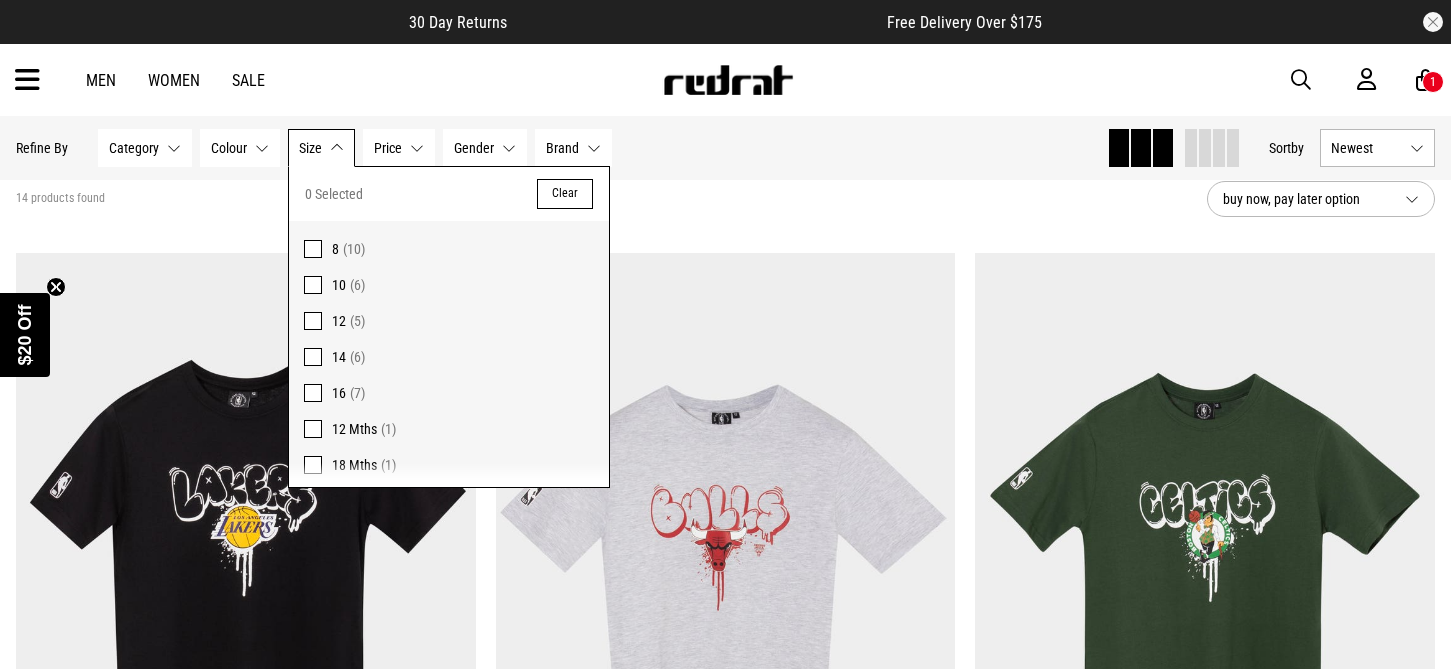click at bounding box center [313, 357] 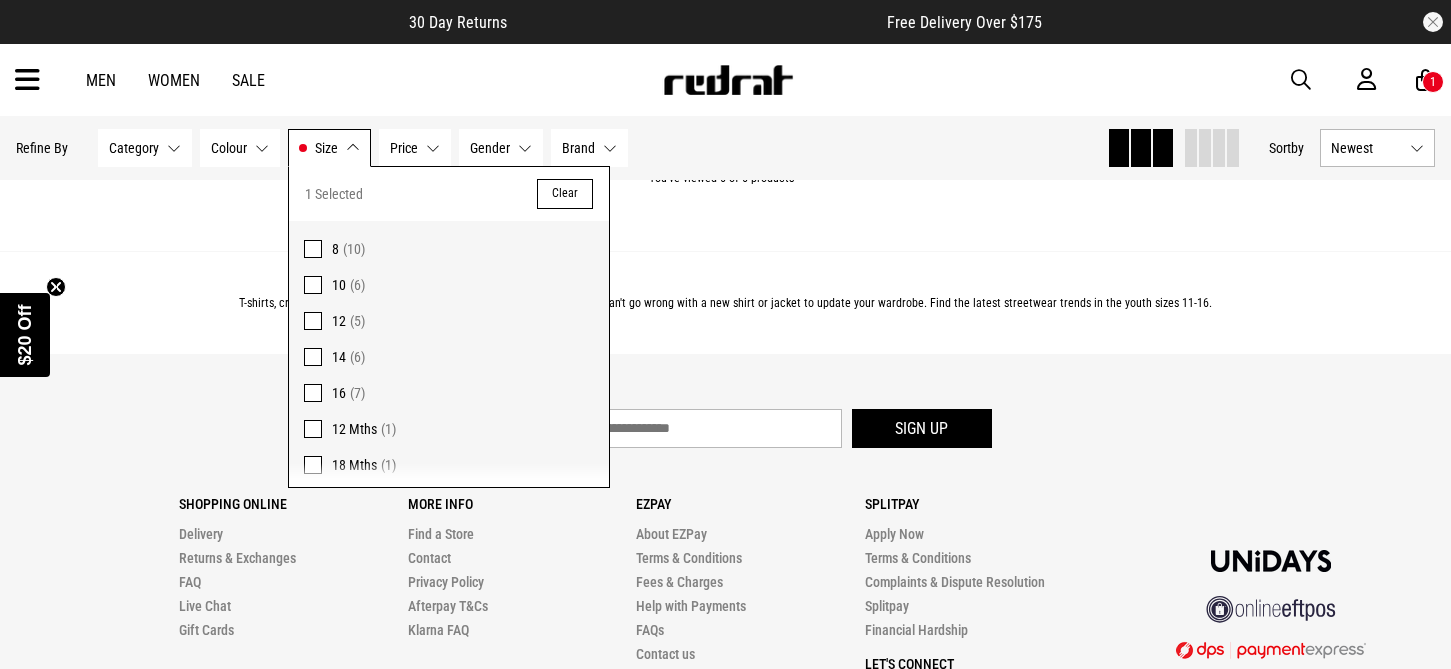 scroll, scrollTop: 1900, scrollLeft: 0, axis: vertical 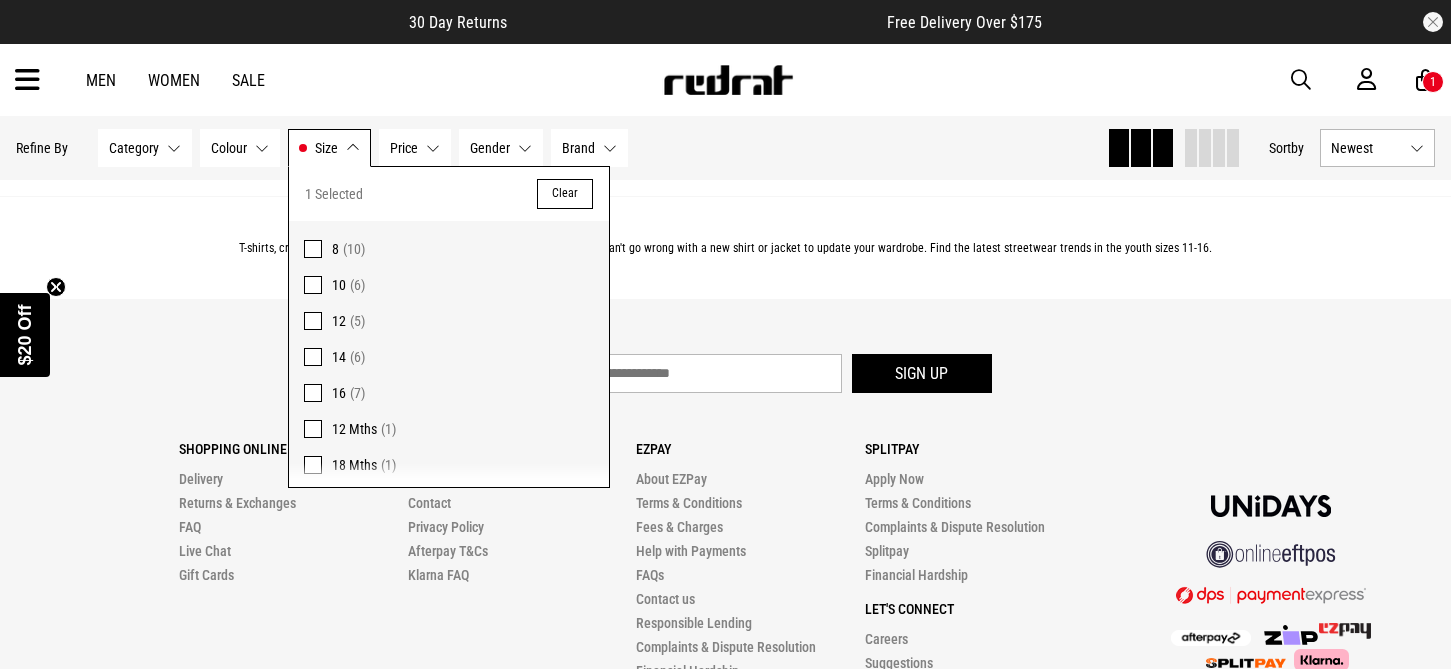 click on "Category  None selected" at bounding box center (145, 148) 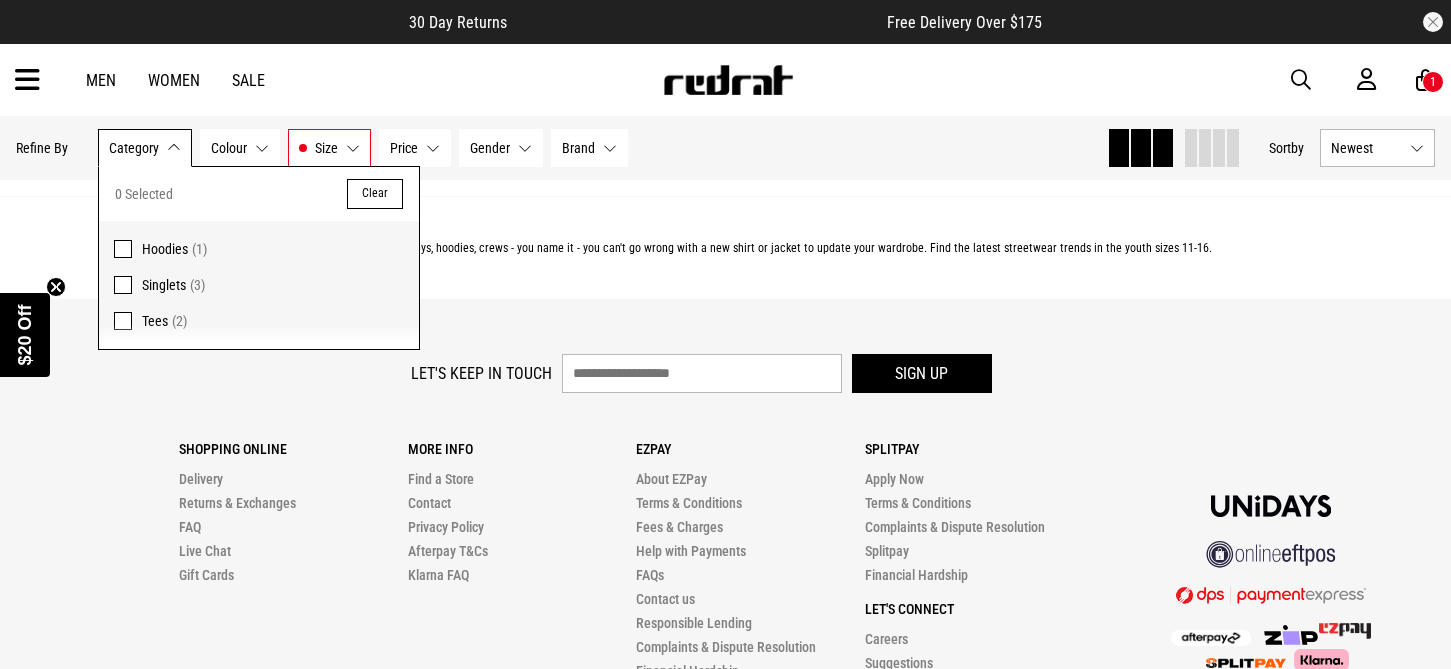 click at bounding box center [27, 80] 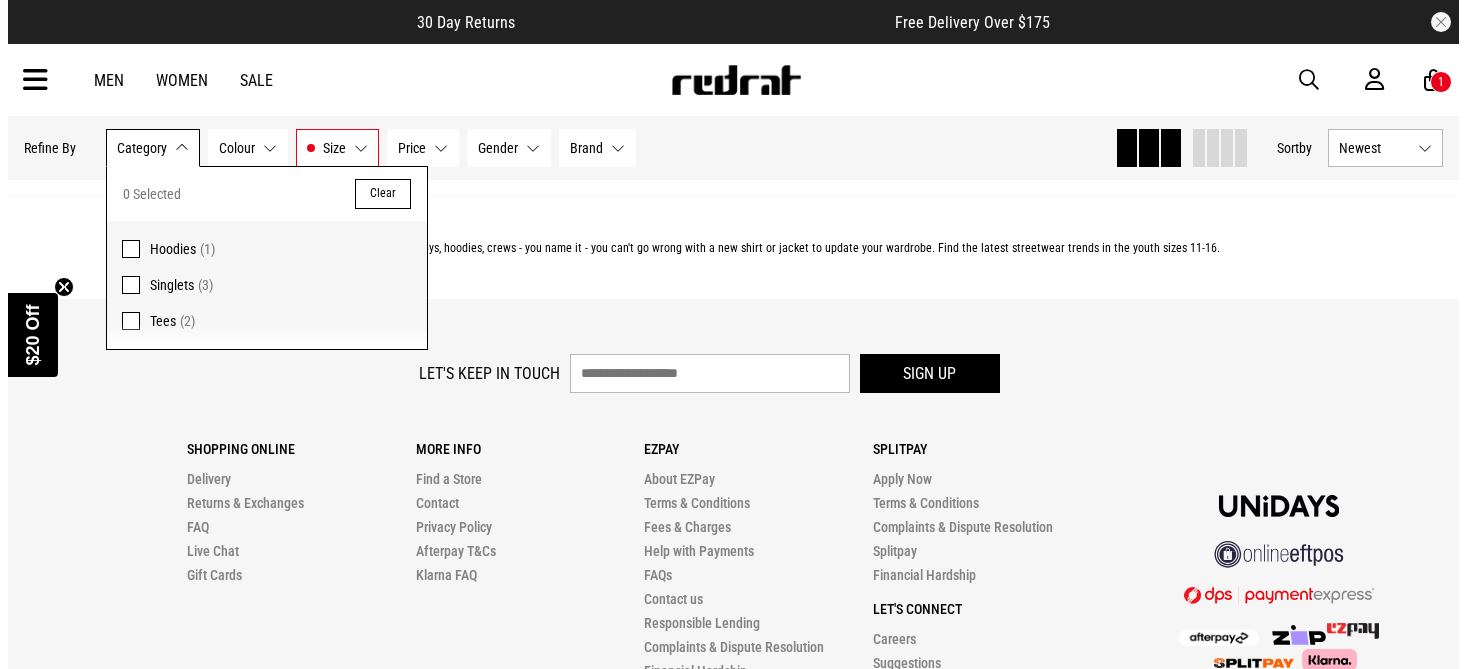 scroll, scrollTop: 1907, scrollLeft: 0, axis: vertical 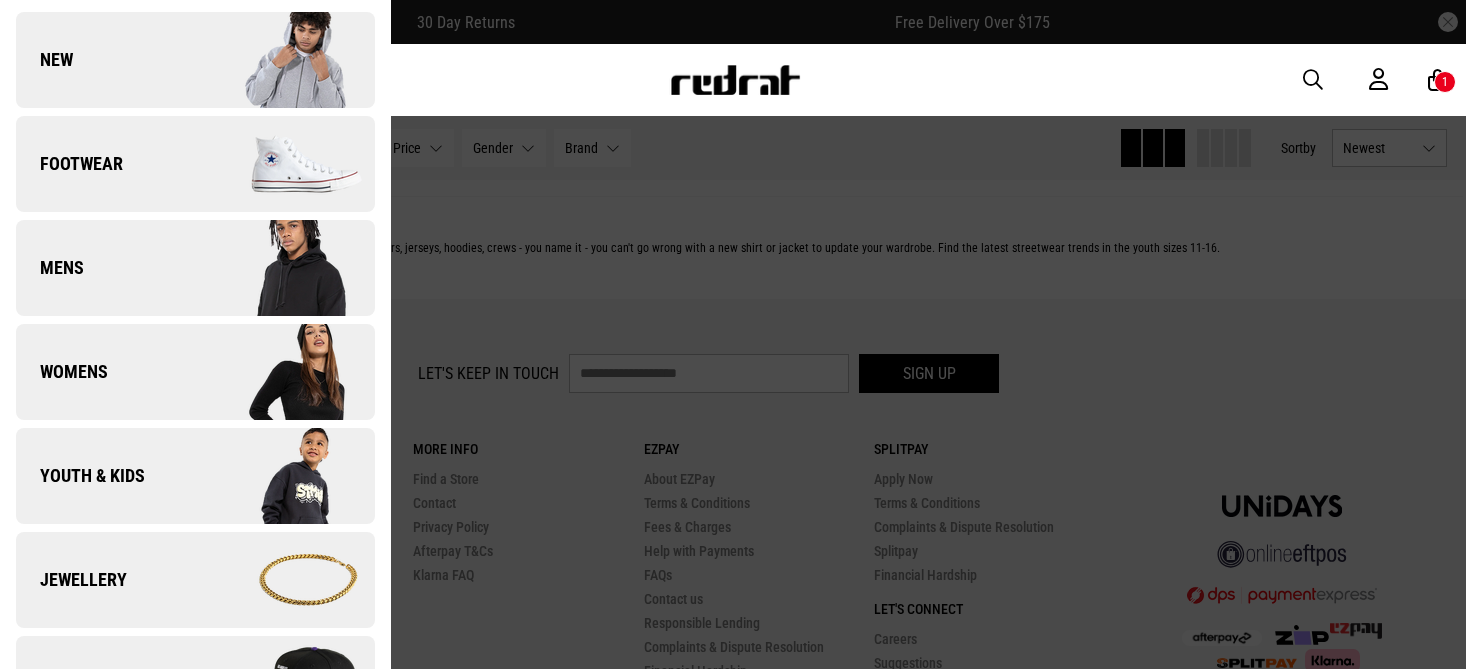 click on "Youth & Kids" at bounding box center [80, 476] 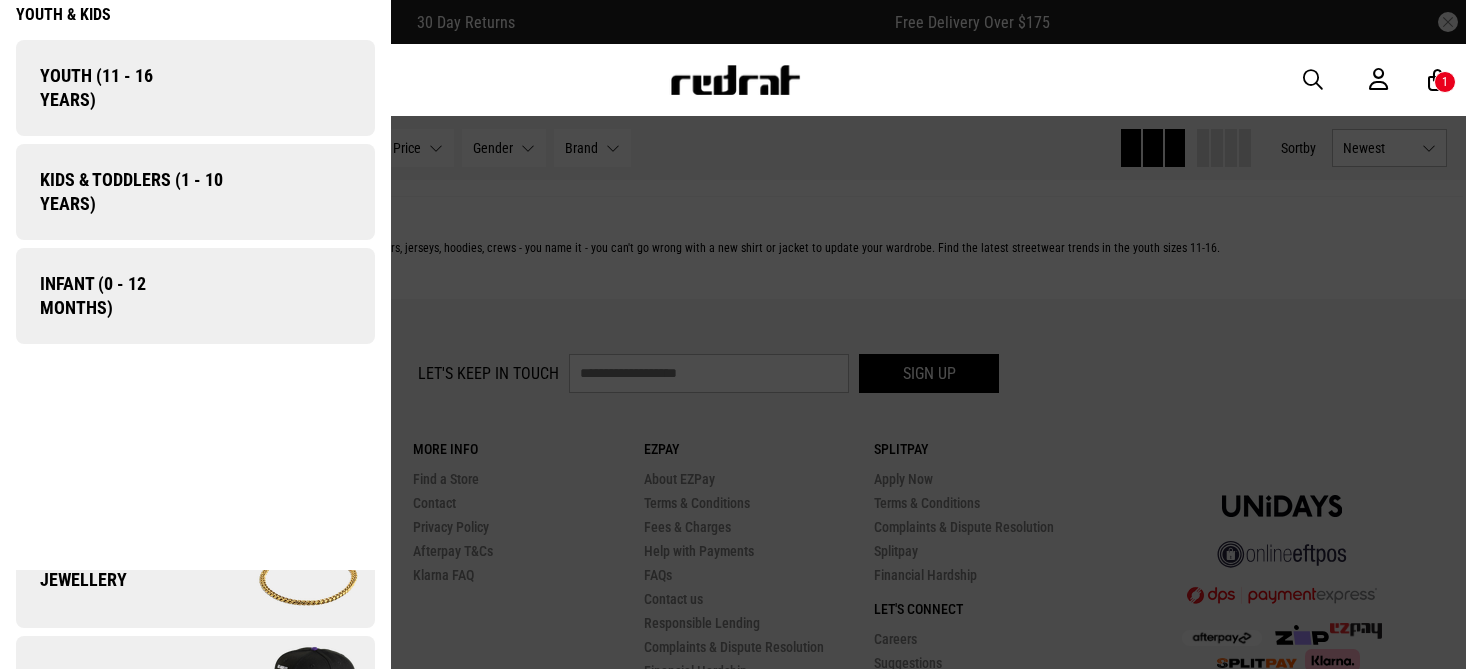 scroll, scrollTop: 0, scrollLeft: 0, axis: both 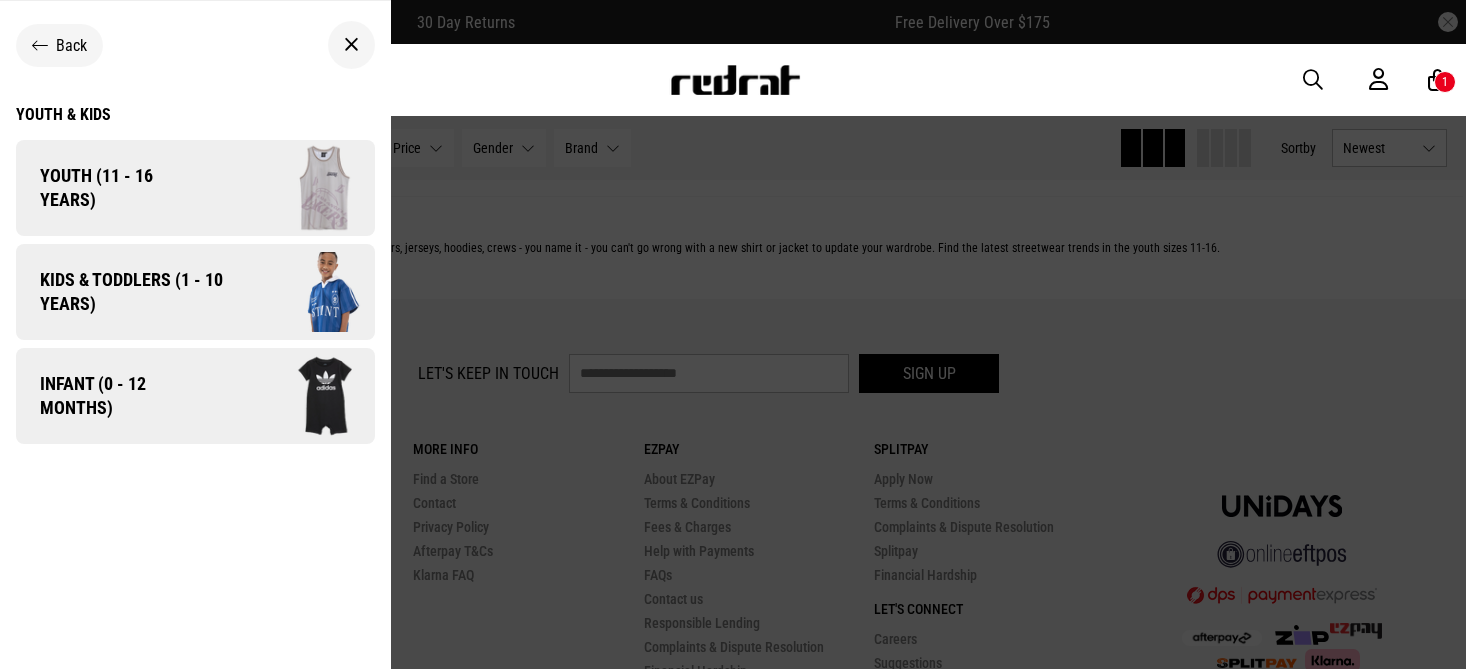 click on "Youth (11 - 16 years)" at bounding box center (110, 188) 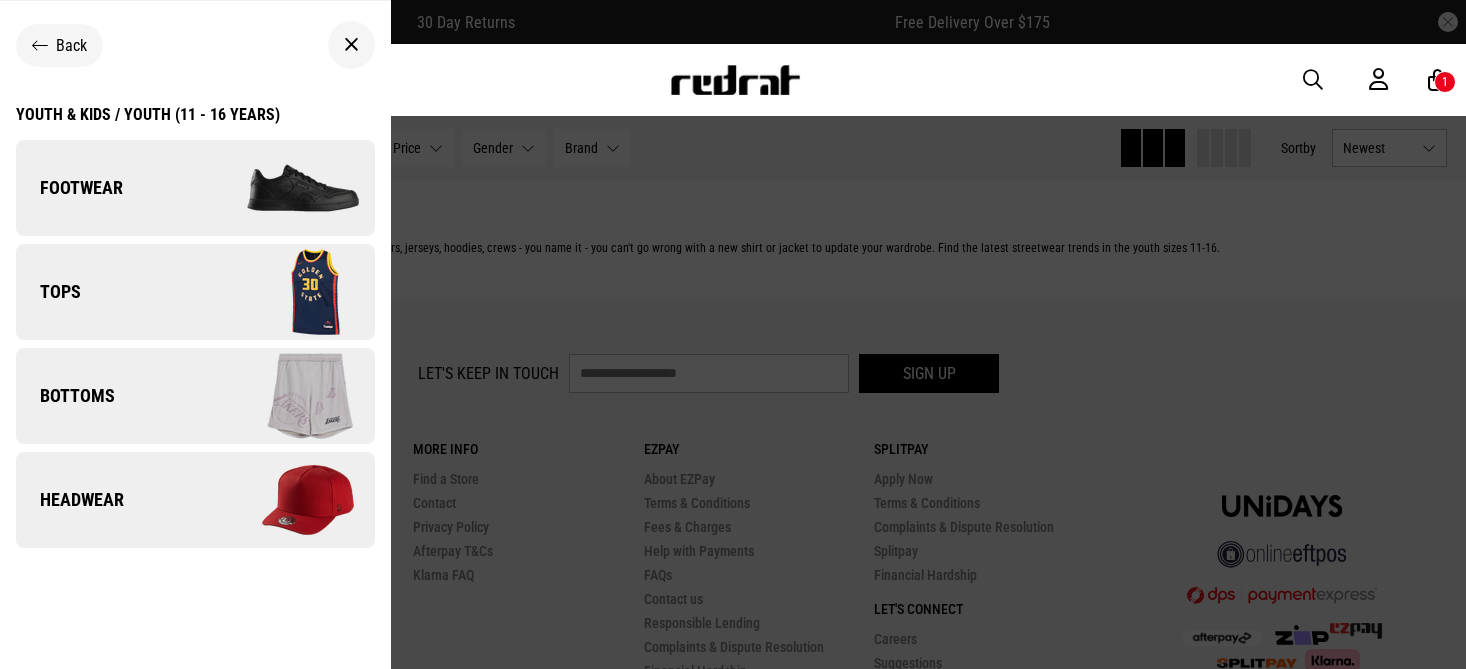 click on "Bottoms" at bounding box center [195, 396] 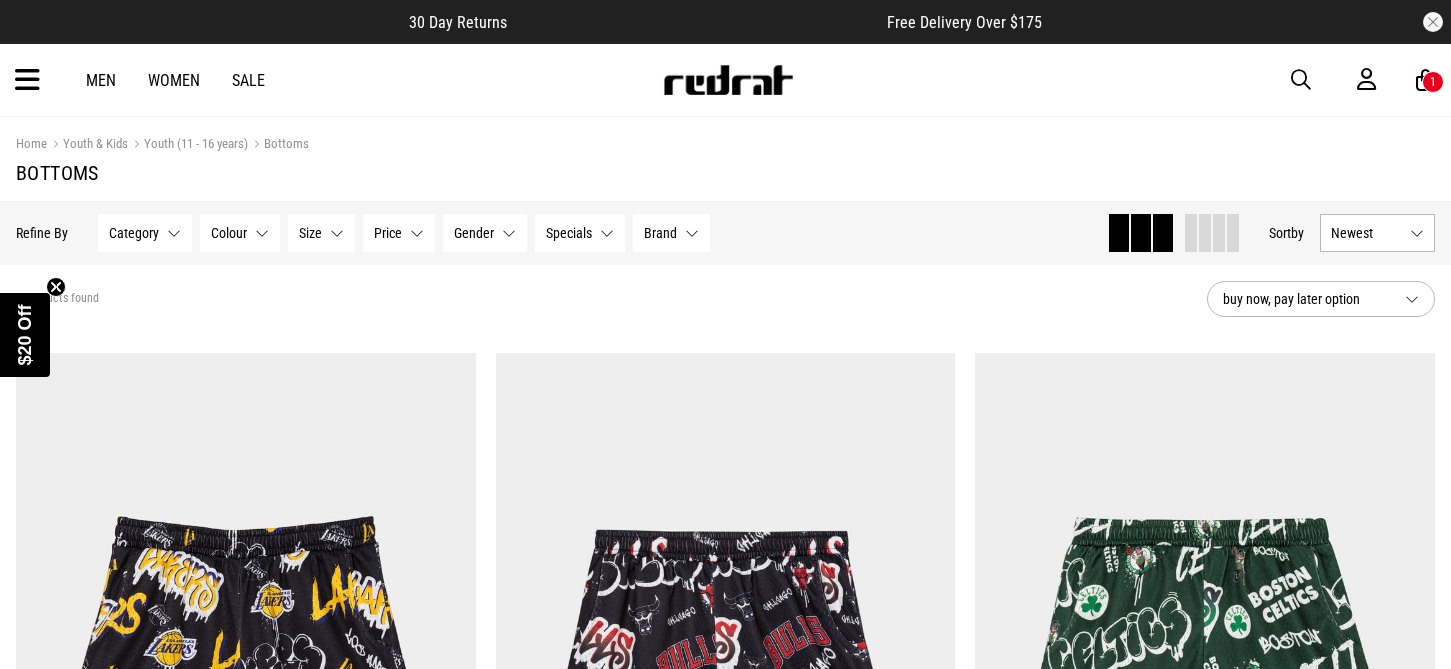 scroll, scrollTop: 0, scrollLeft: 0, axis: both 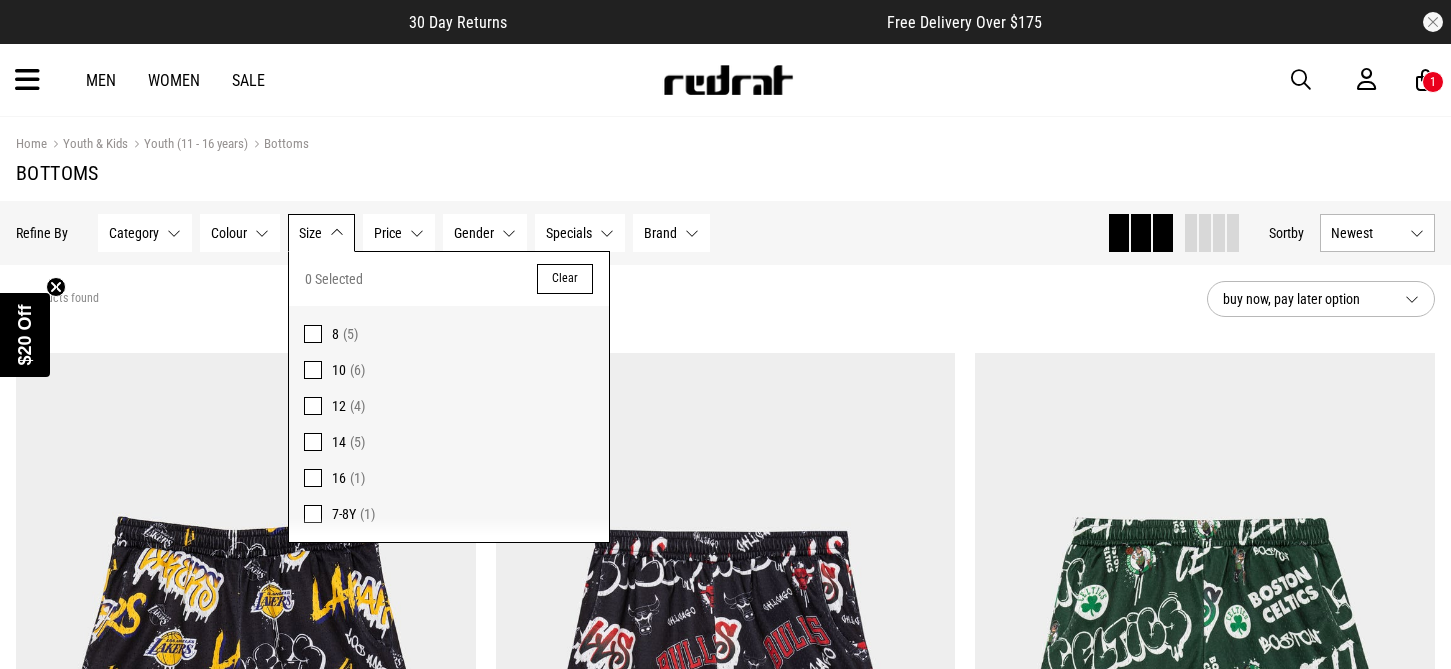 click at bounding box center [313, 442] 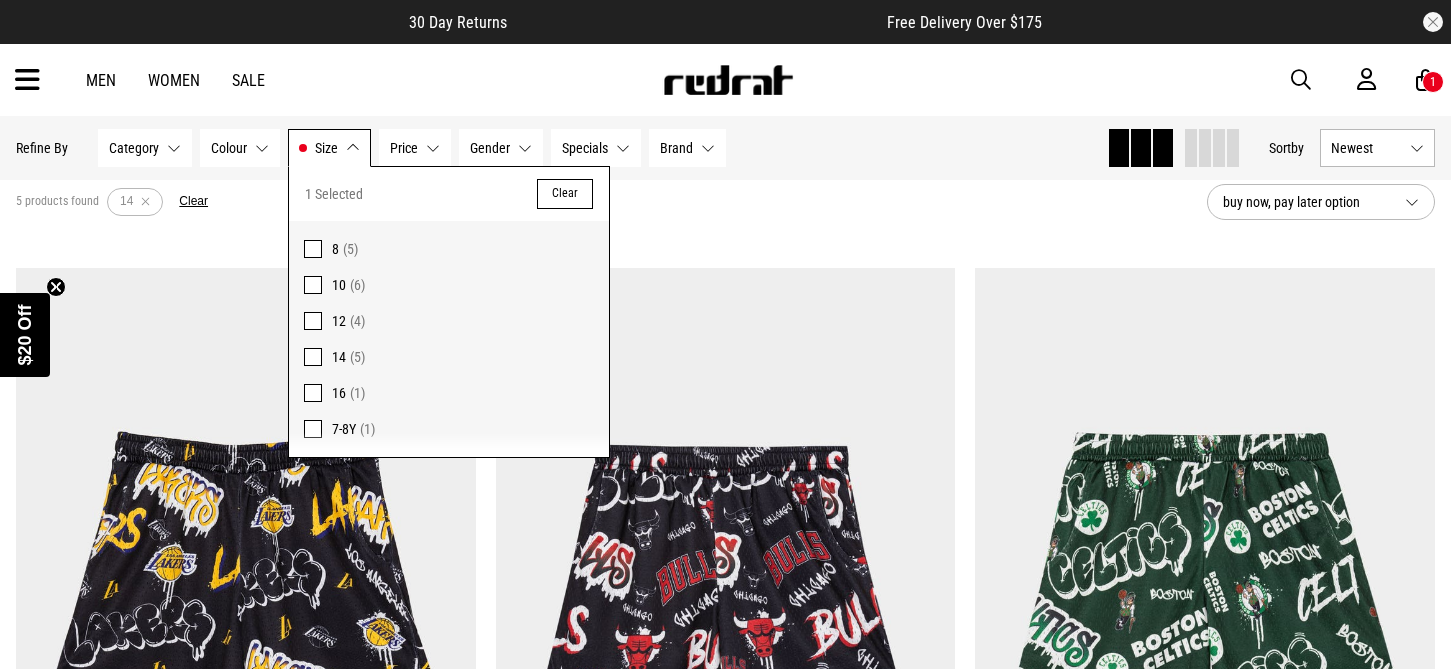 scroll, scrollTop: 0, scrollLeft: 0, axis: both 